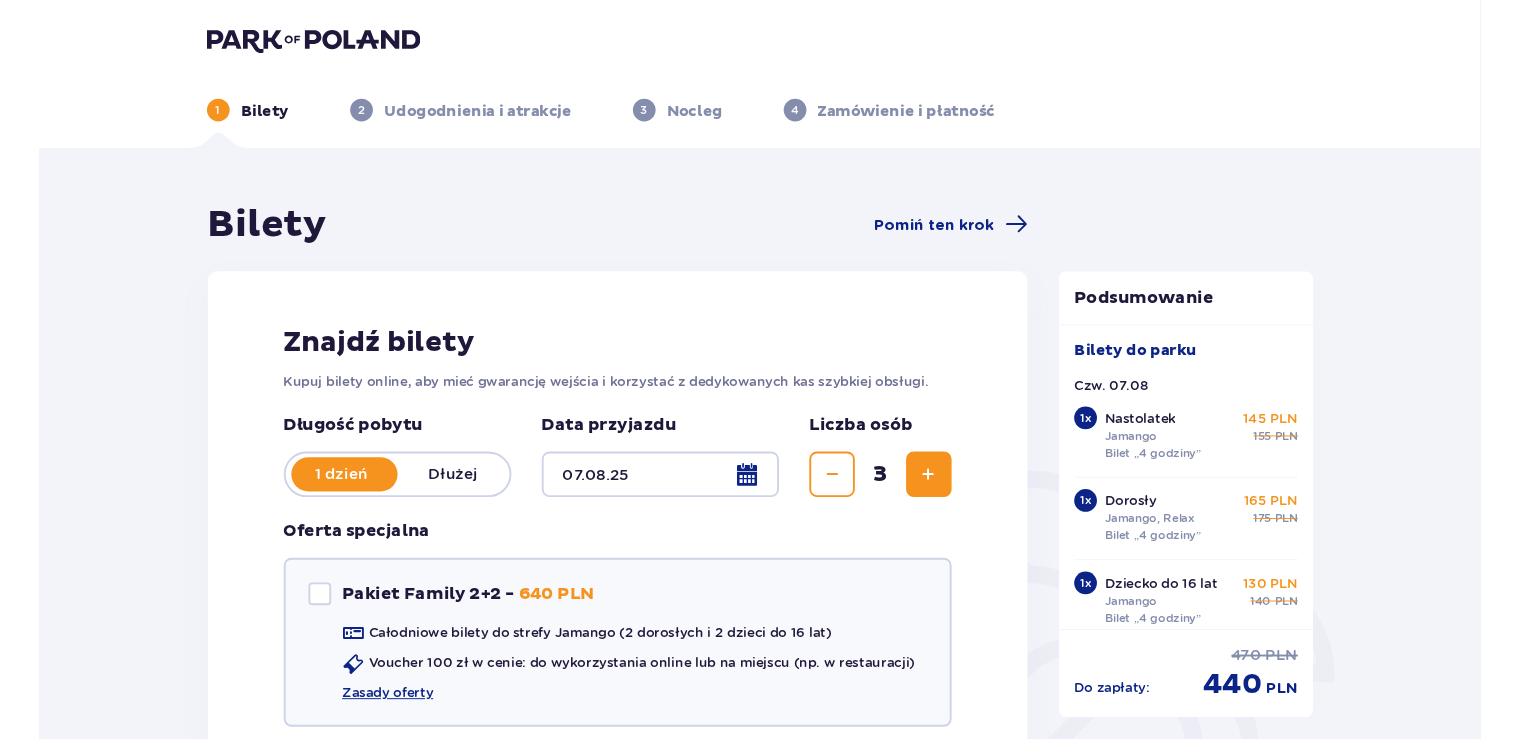 scroll, scrollTop: 5124, scrollLeft: 0, axis: vertical 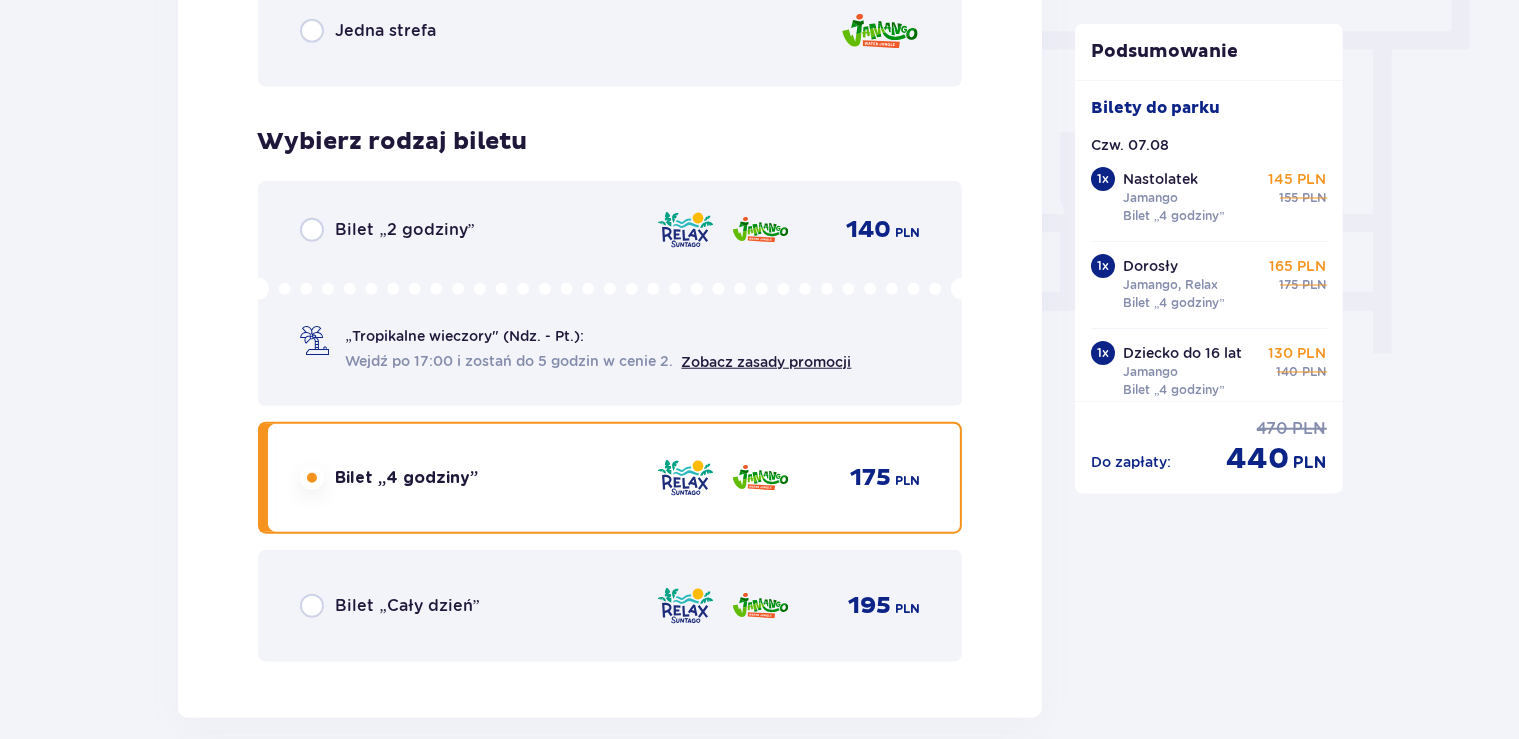 click on "Bilety Pomiń ten krok Znajdź bilety Kupuj bilety online, aby mieć gwarancję wejścia i korzystać z dedykowanych kas szybkiej obsługi. Długość pobytu 1 dzień Dłużej Data przyjazdu 07.08.25 Liczba osób 3 Oferta specjalna Pakiet Family 2+2    -  640 PLN Całodniowe bilety do strefy Jamango (2 dorosłych i 2 dzieci do 16 lat) Voucher 100 zł w cenie: do wykorzystania online lub na miejscu (np. w restauracji) Zasady oferty Kontynuuj bez pakietu Bilet   1 Usuń Wybierz typ gościa Dorosły 18 - 65 lat Dziecko do 90 cm Dziecko do 120 cm Dziecko do 16 lat Nastolatek 16 - 18 lat Senior 65+ lat W ciąży Z niepełno­sprawnością Wybierz strefy Pierwszy raz?  Poznaj strefy Suntago Trzy strefy Dwie strefy Jedna strefa Wybierz rodzaj biletu Bilet „2 godziny”   140 PLN „Tropikalne wieczory" (Ndz. - Pt.): Wejdź po 17:00 i zostań do 5 godzin w cenie 2. Zobacz zasady promocji Bilet „4 godziny”   175 PLN Bilet „Cały dzień”   195 PLN Bilet   2 Usuń Wybierz typ gościa Dorosły 18 - 65 lat" at bounding box center (759, 1228) 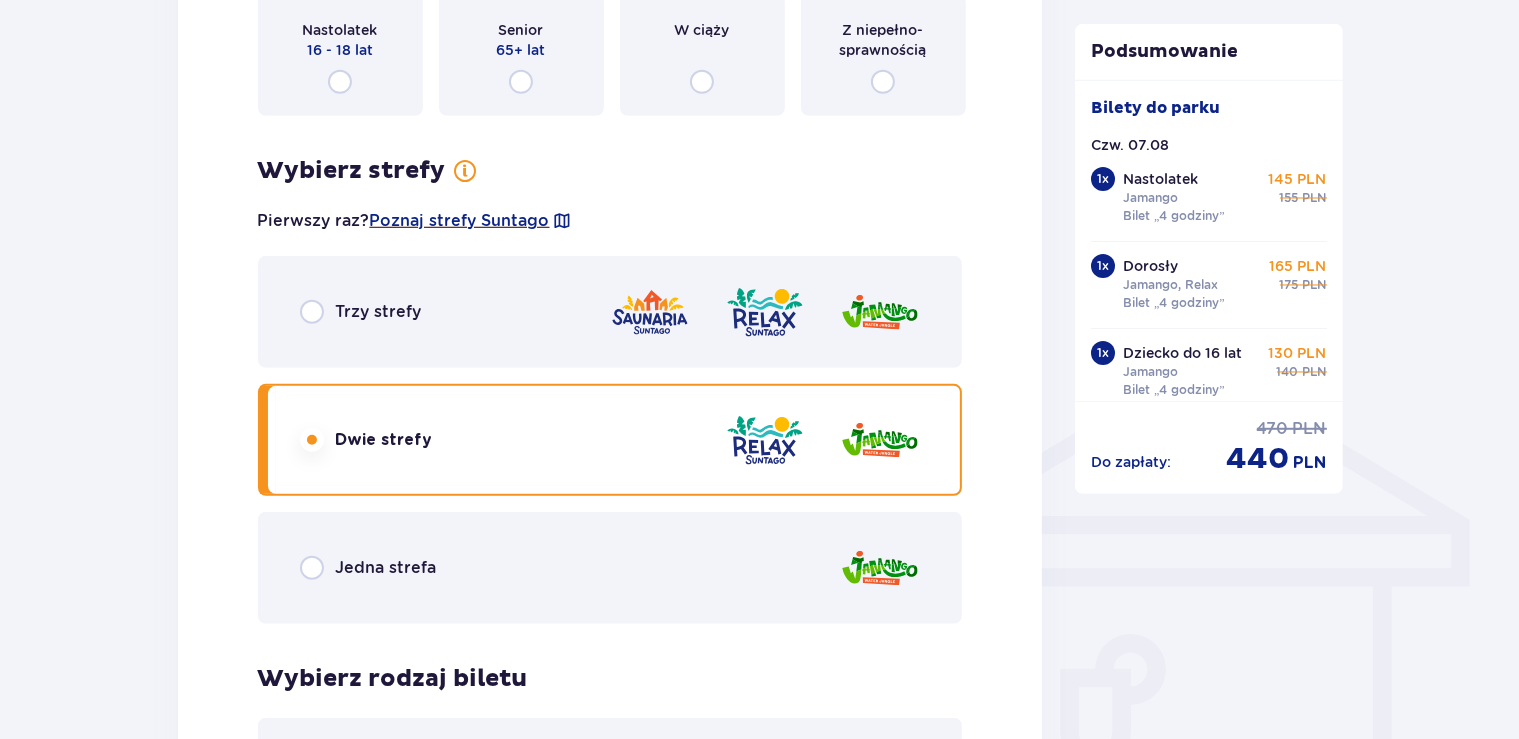 scroll, scrollTop: 1472, scrollLeft: 0, axis: vertical 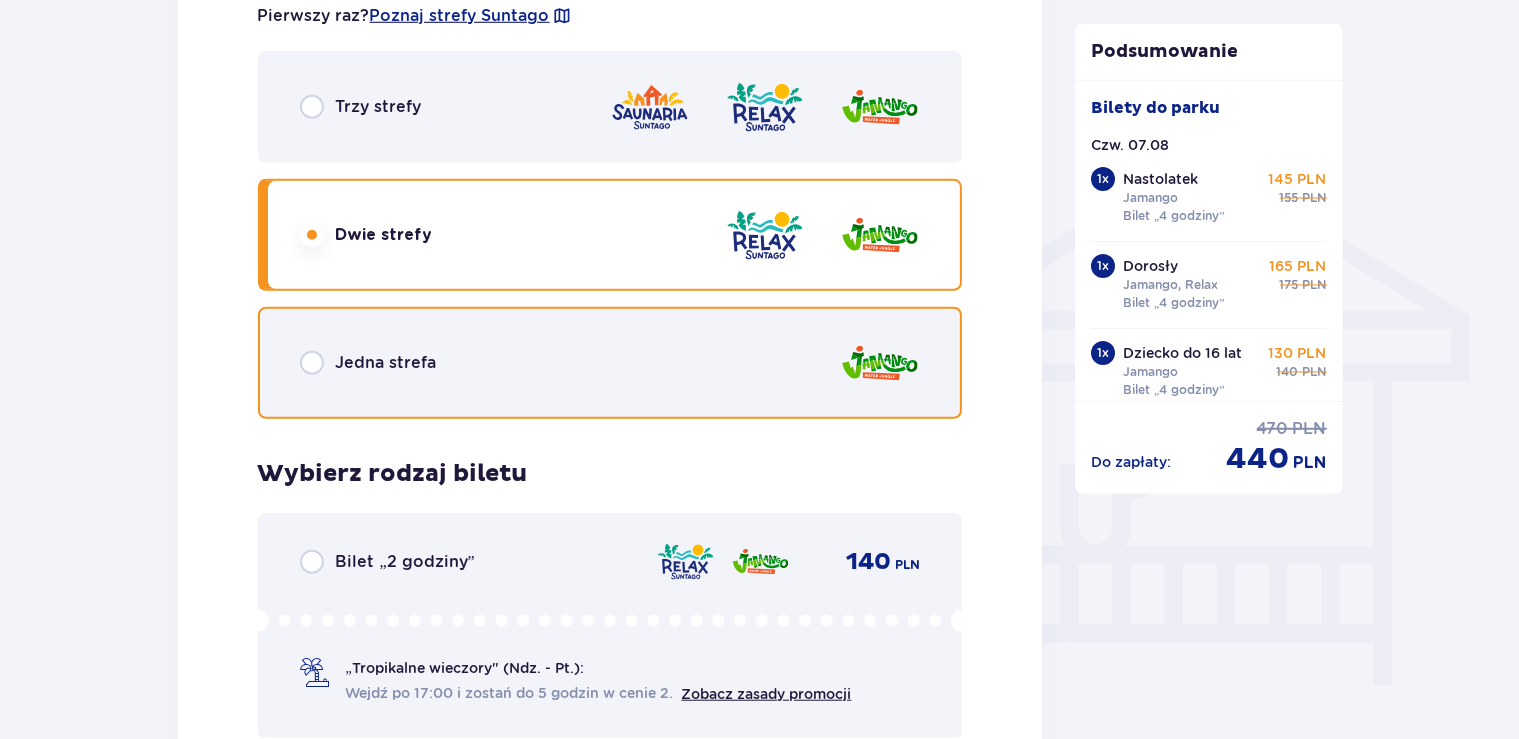 click at bounding box center [312, 362] 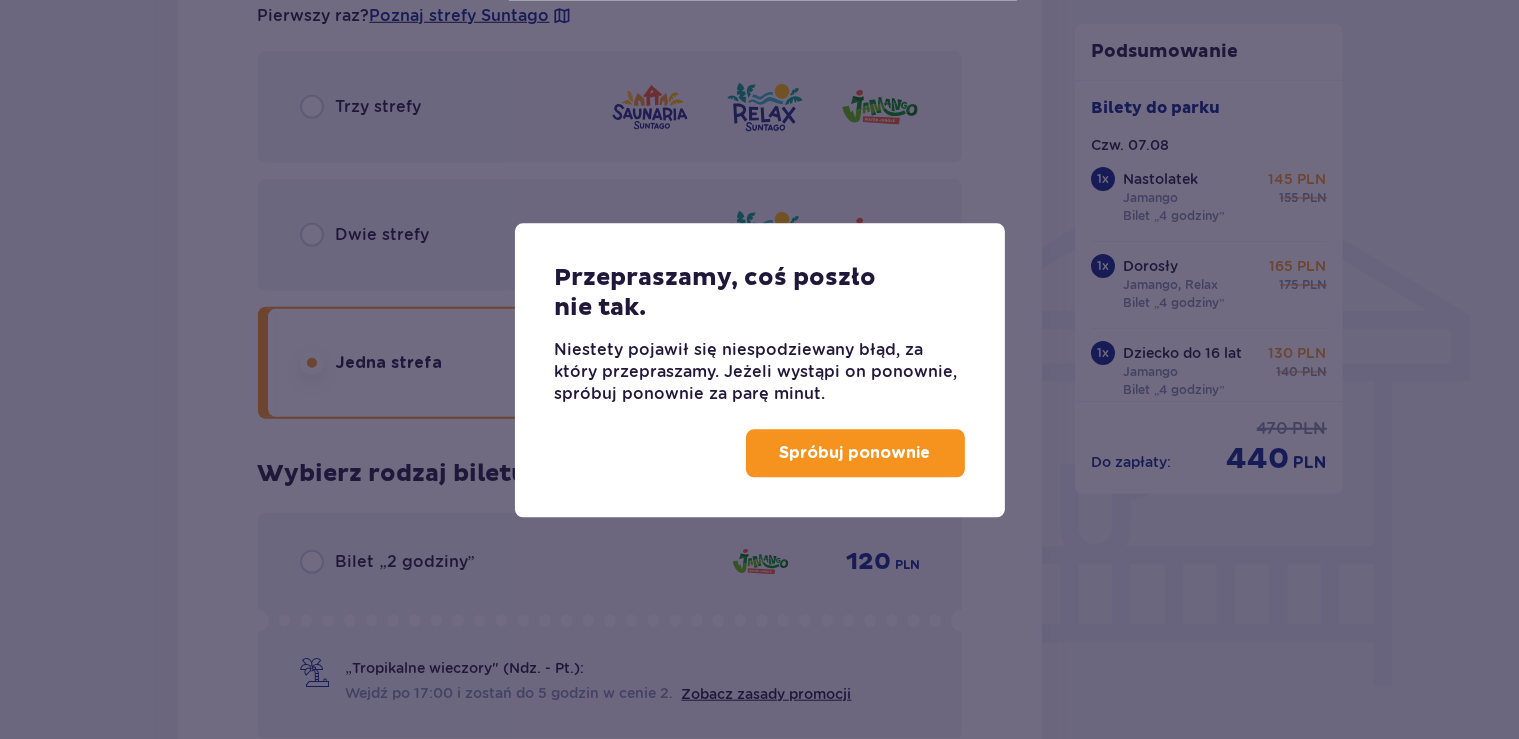 scroll, scrollTop: 1905, scrollLeft: 0, axis: vertical 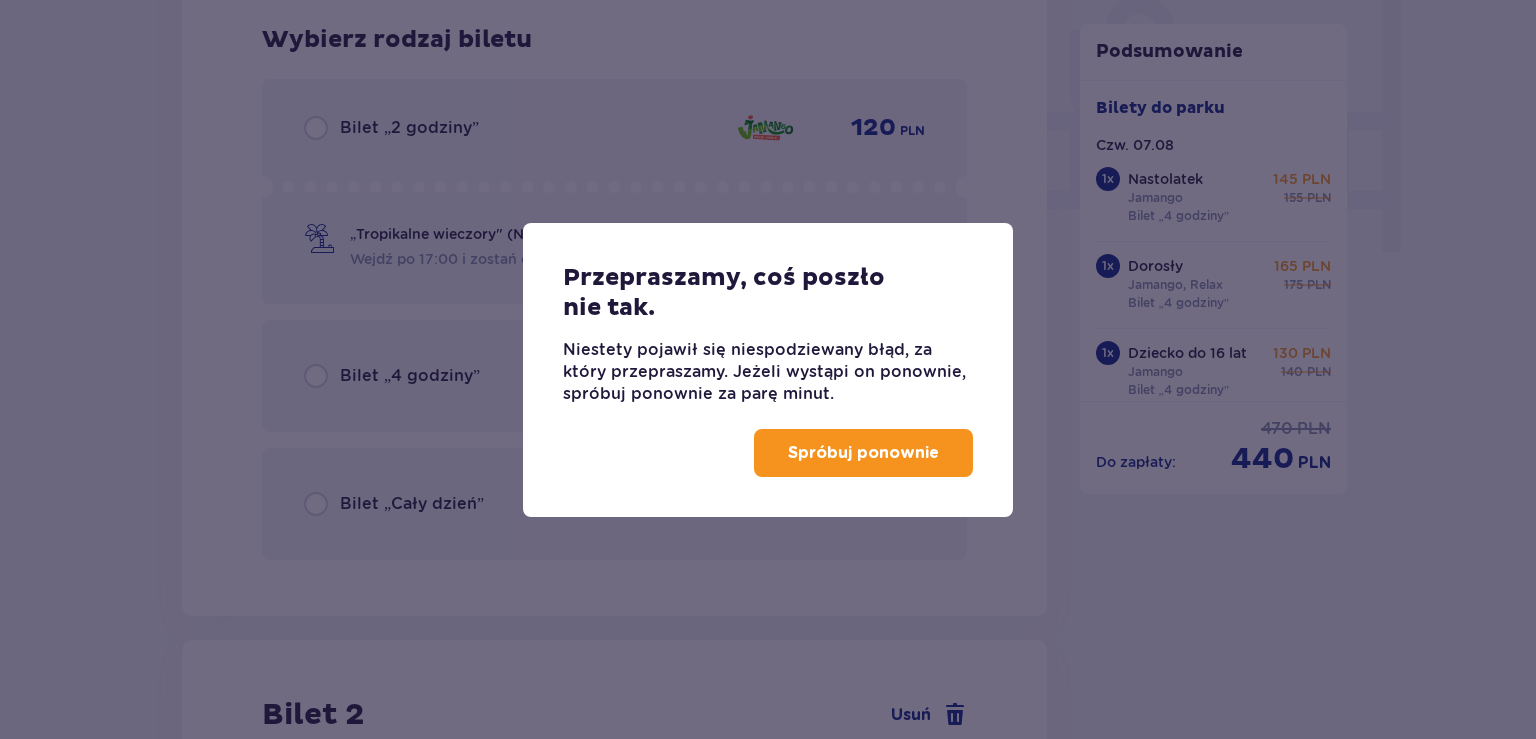 click on "Spróbuj ponownie" at bounding box center (863, 453) 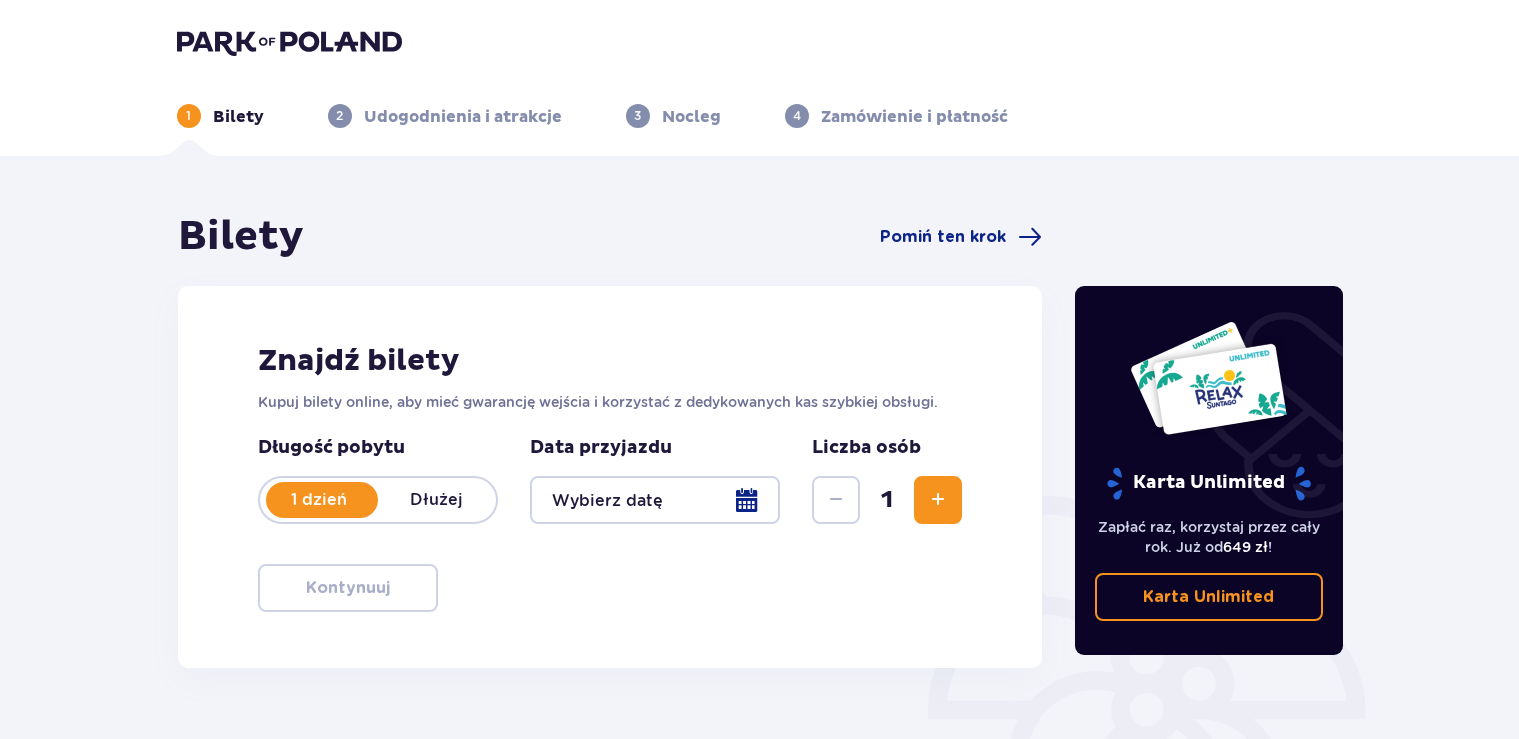 scroll, scrollTop: 0, scrollLeft: 0, axis: both 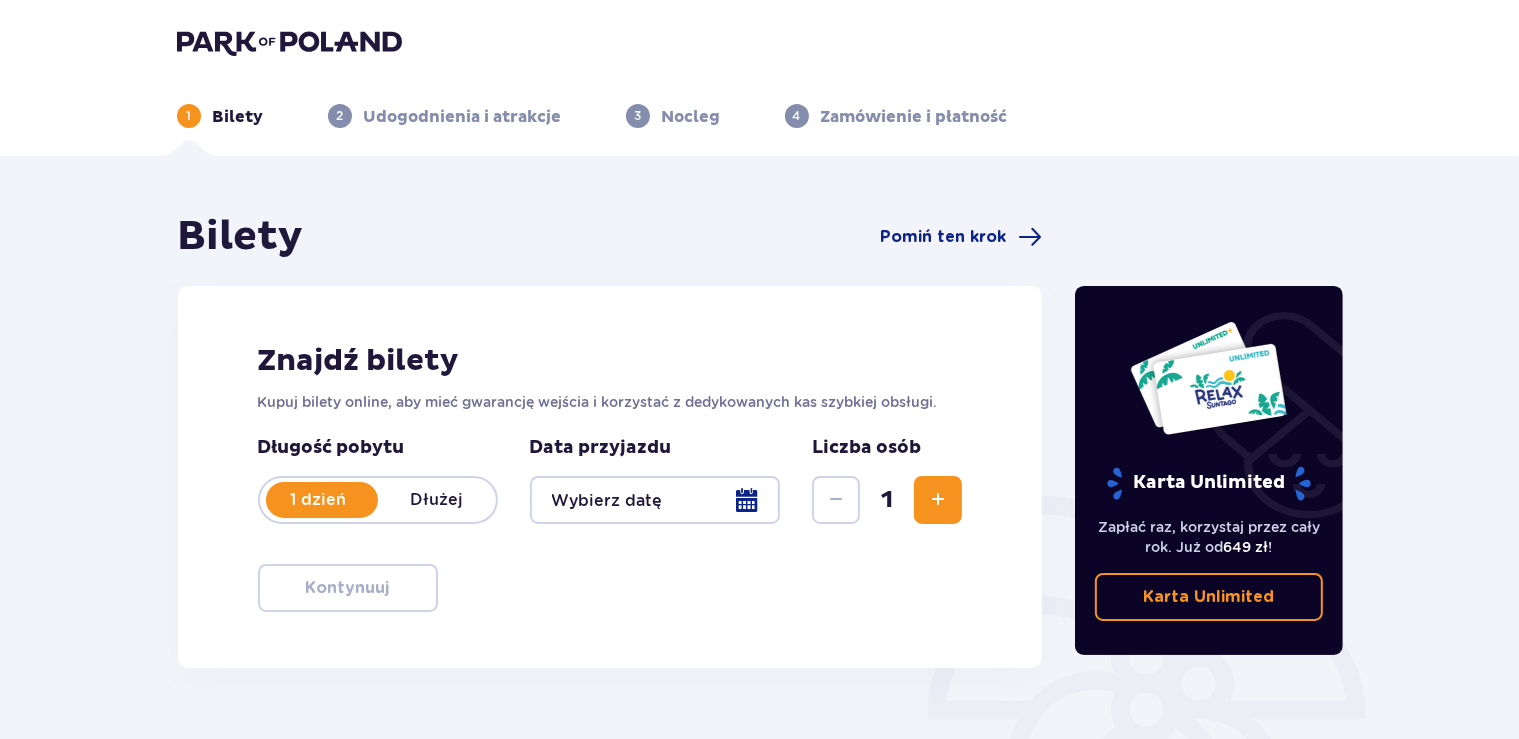 click at bounding box center (655, 500) 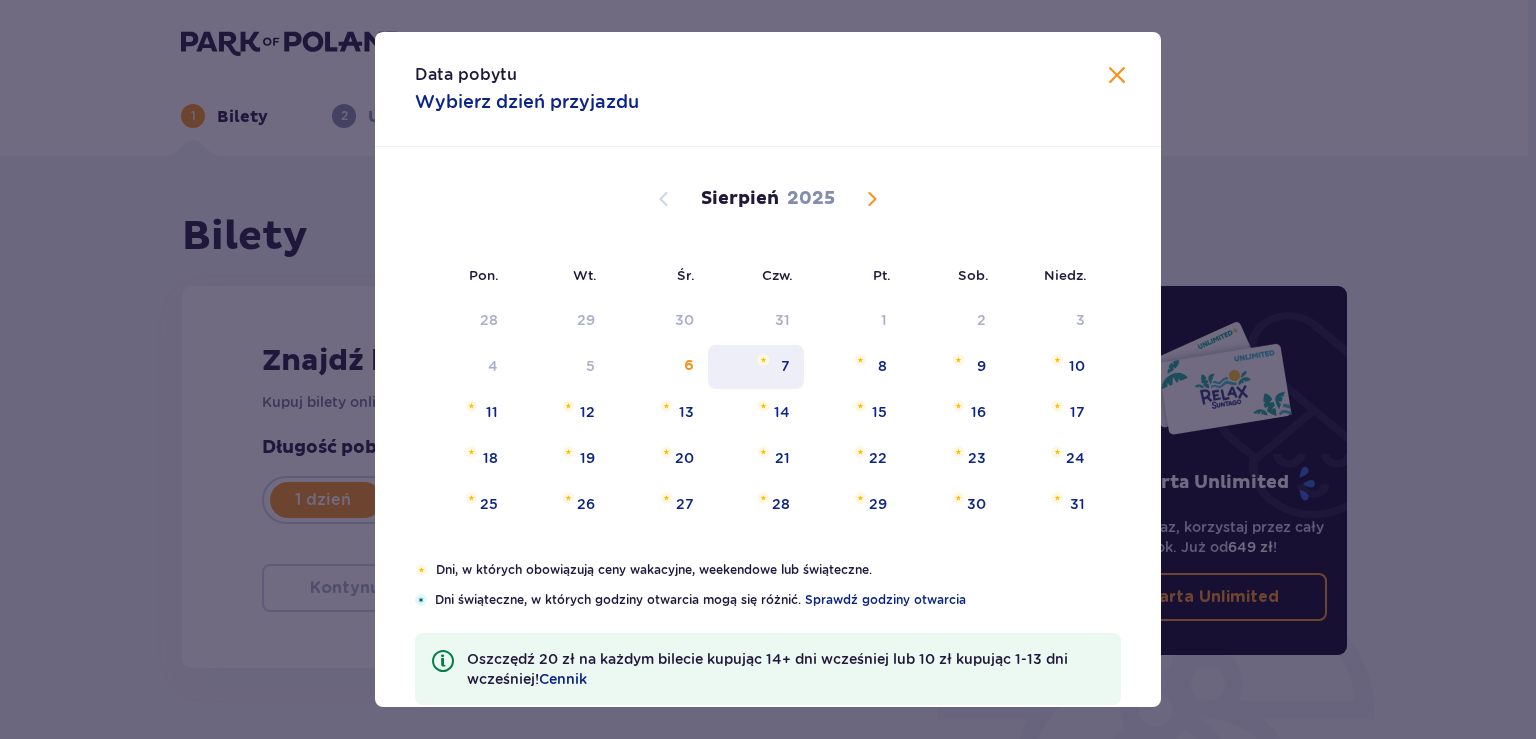 click on "7" at bounding box center [756, 367] 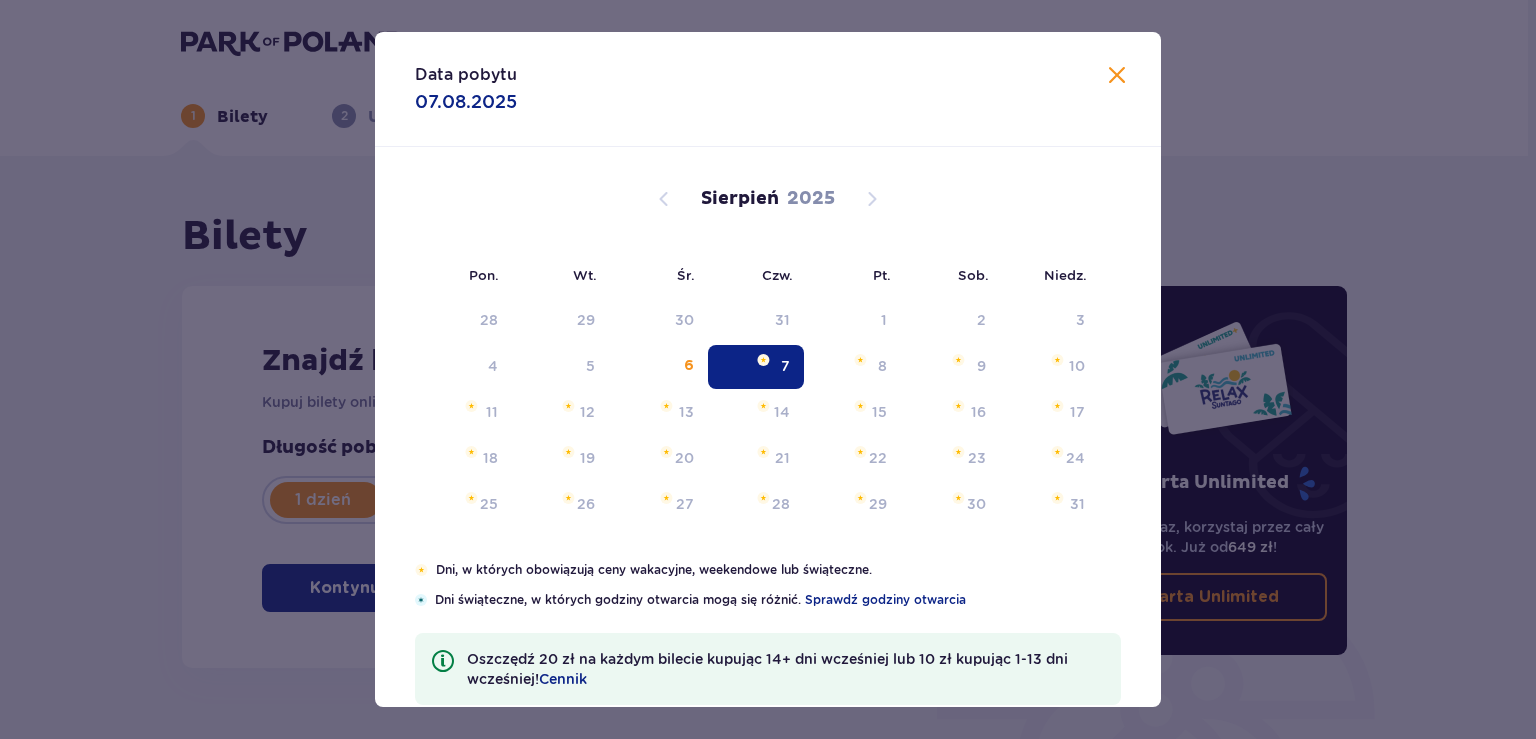 type on "07.08.25" 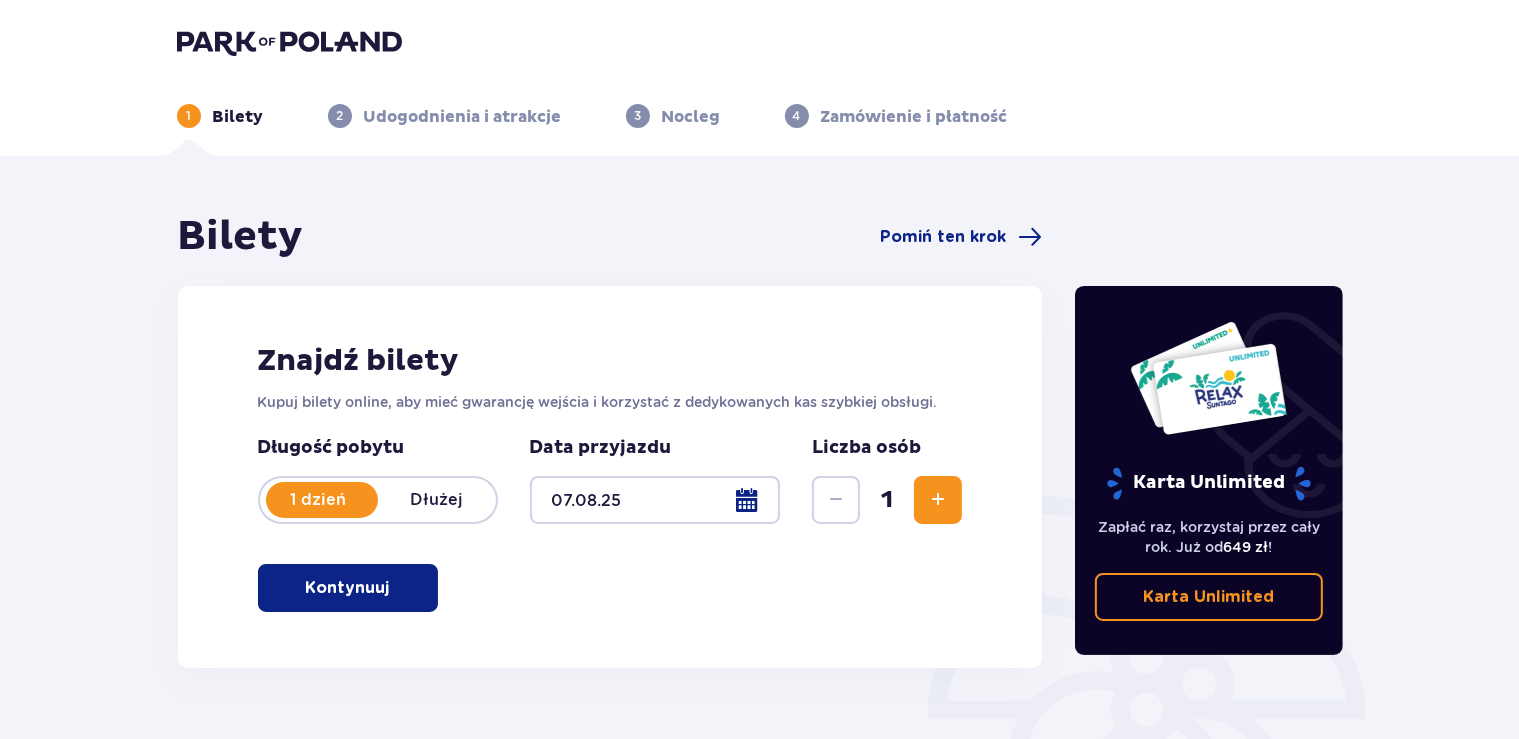 click at bounding box center [938, 500] 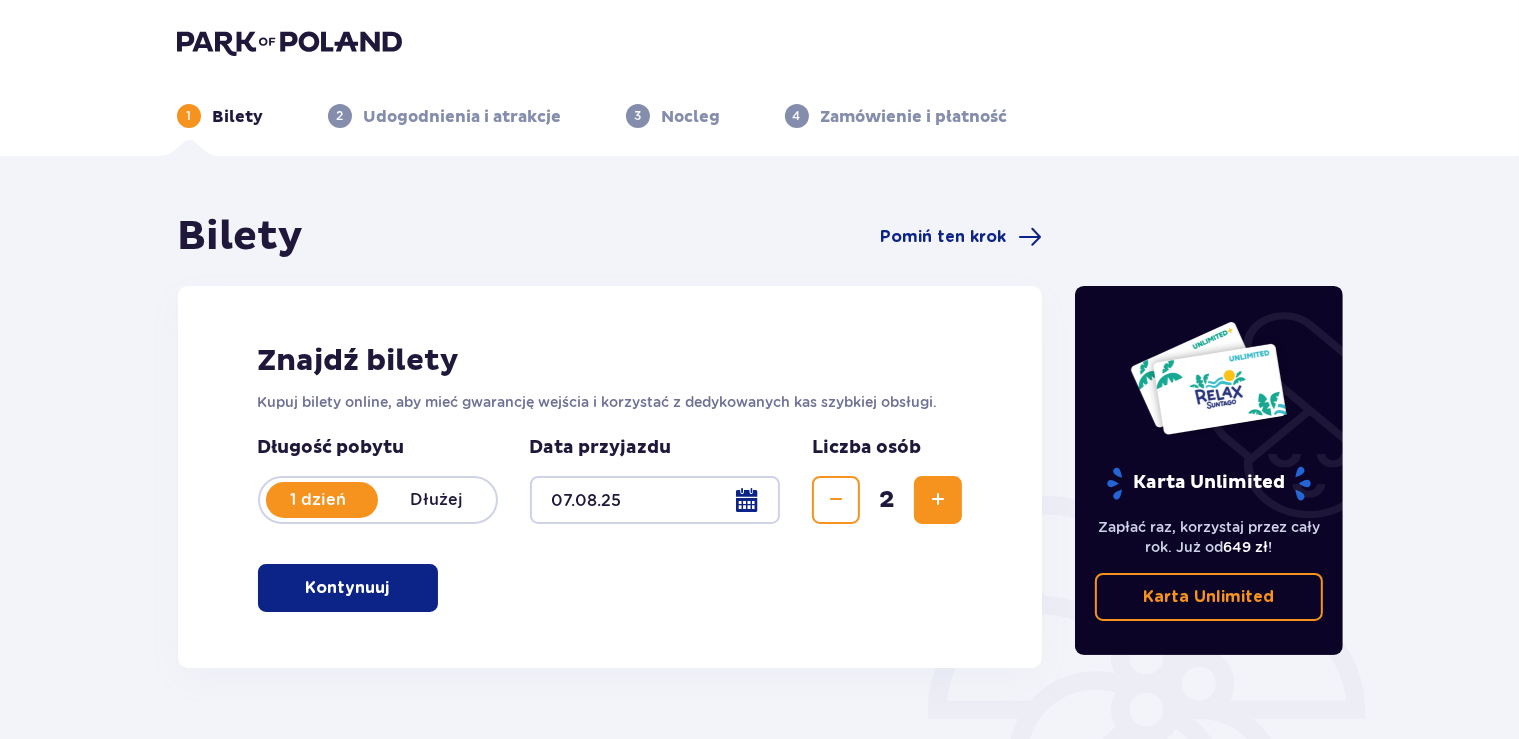 click at bounding box center (938, 500) 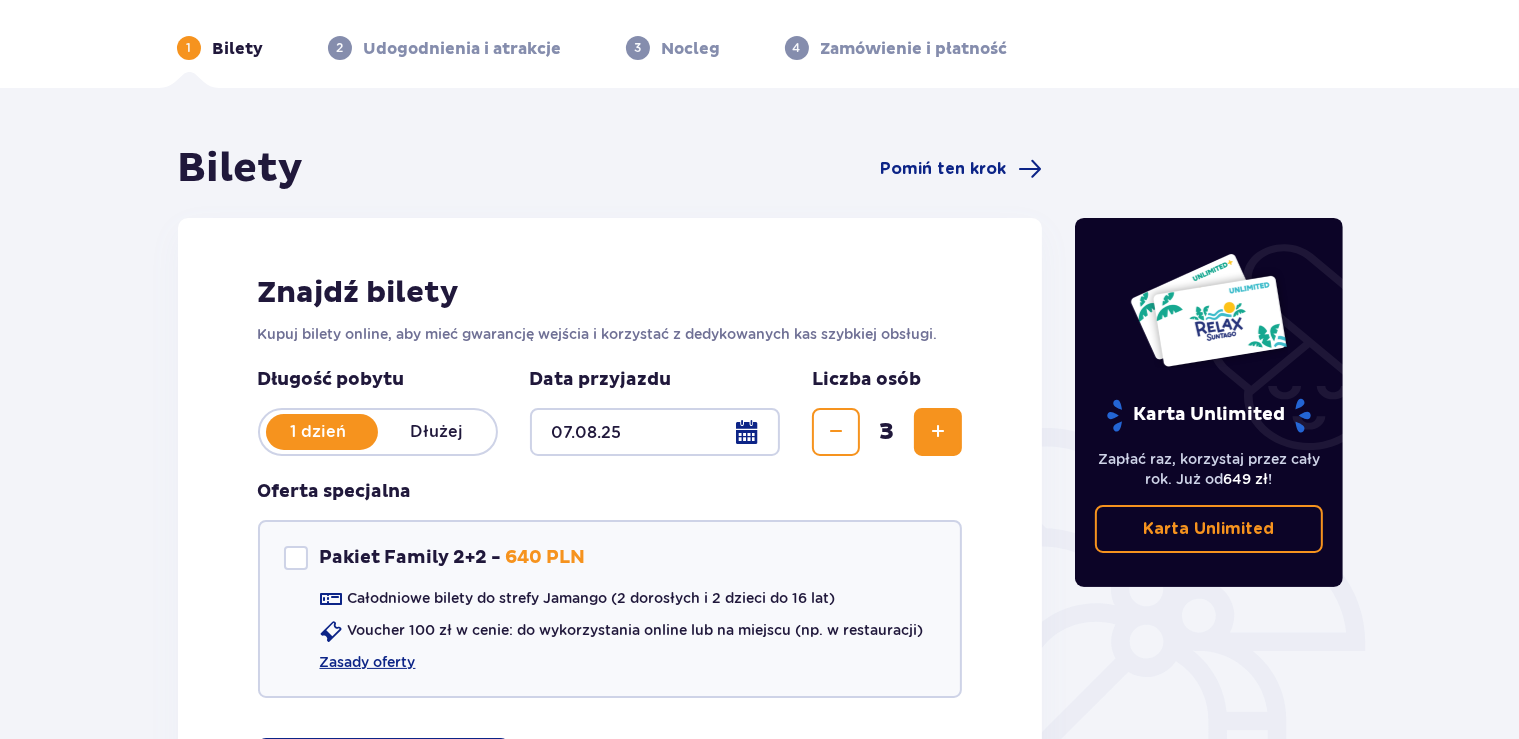 scroll, scrollTop: 83, scrollLeft: 0, axis: vertical 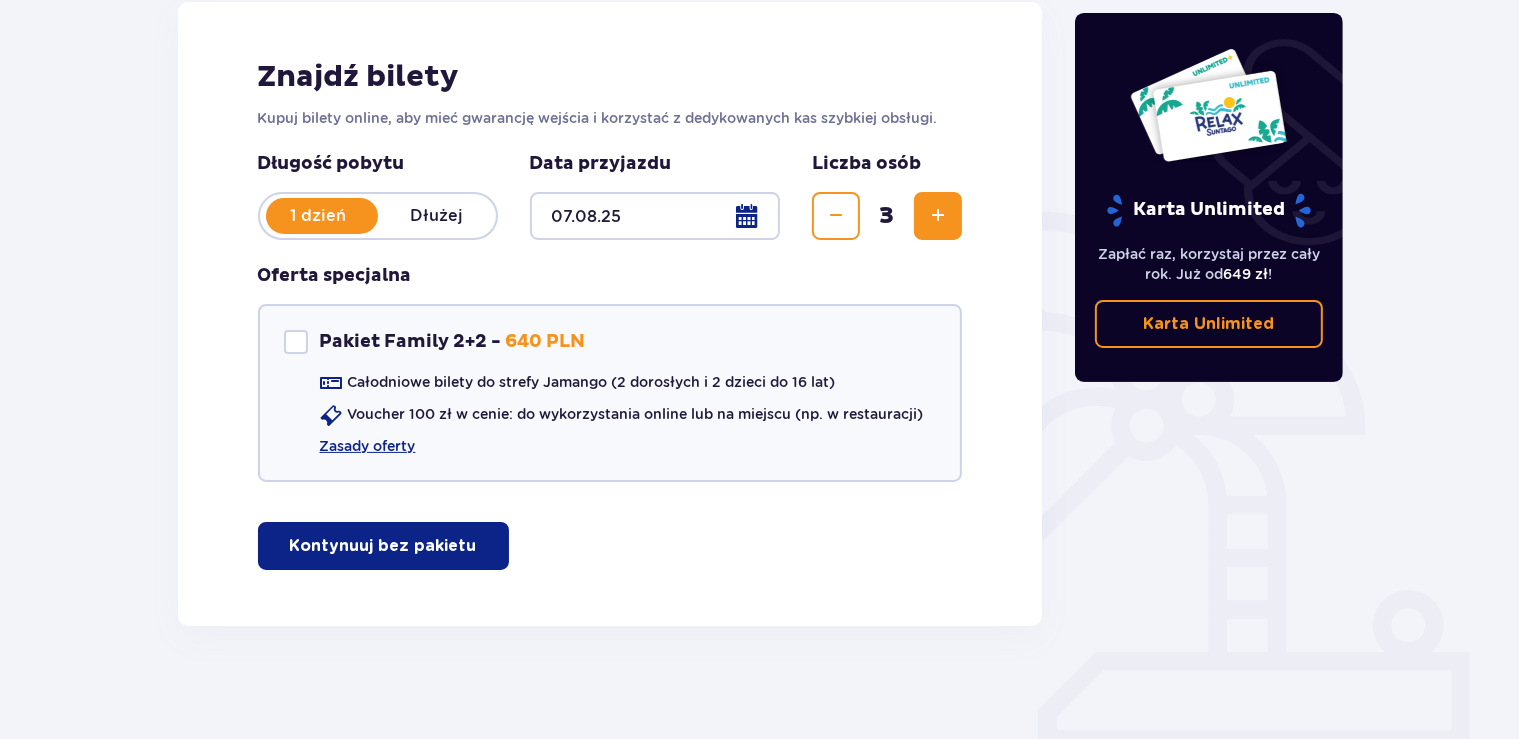 click on "Kontynuuj bez pakietu" at bounding box center (383, 546) 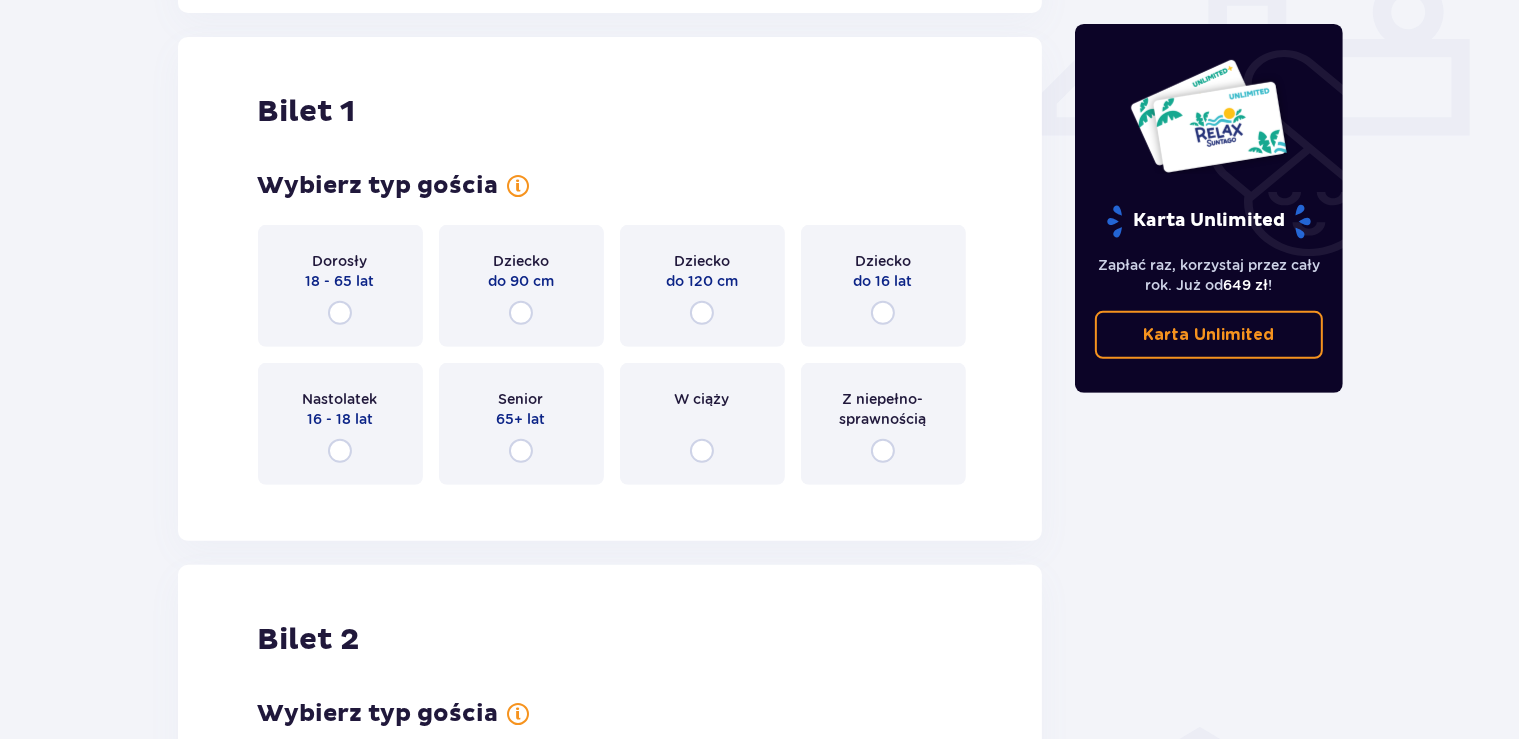 scroll, scrollTop: 909, scrollLeft: 0, axis: vertical 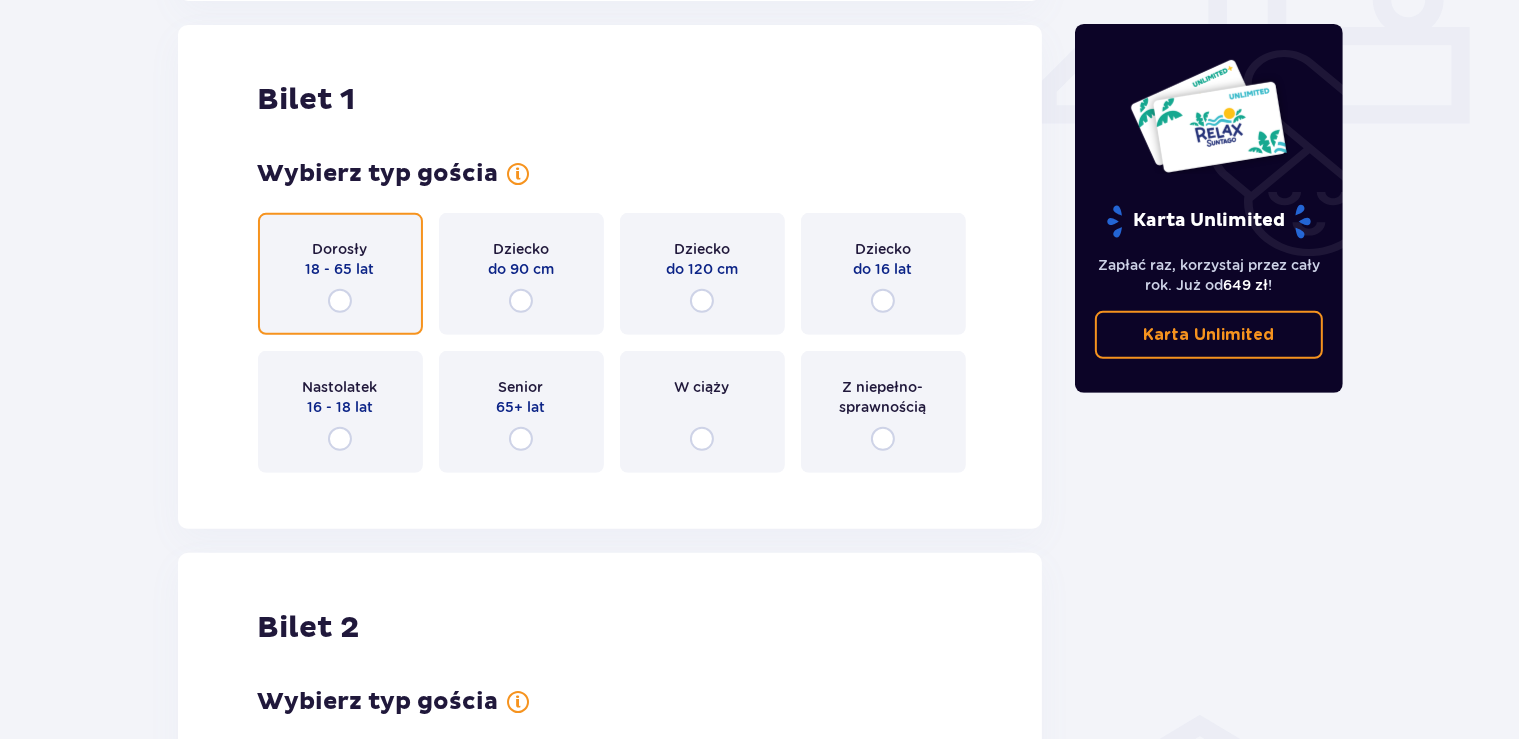 click at bounding box center [340, 301] 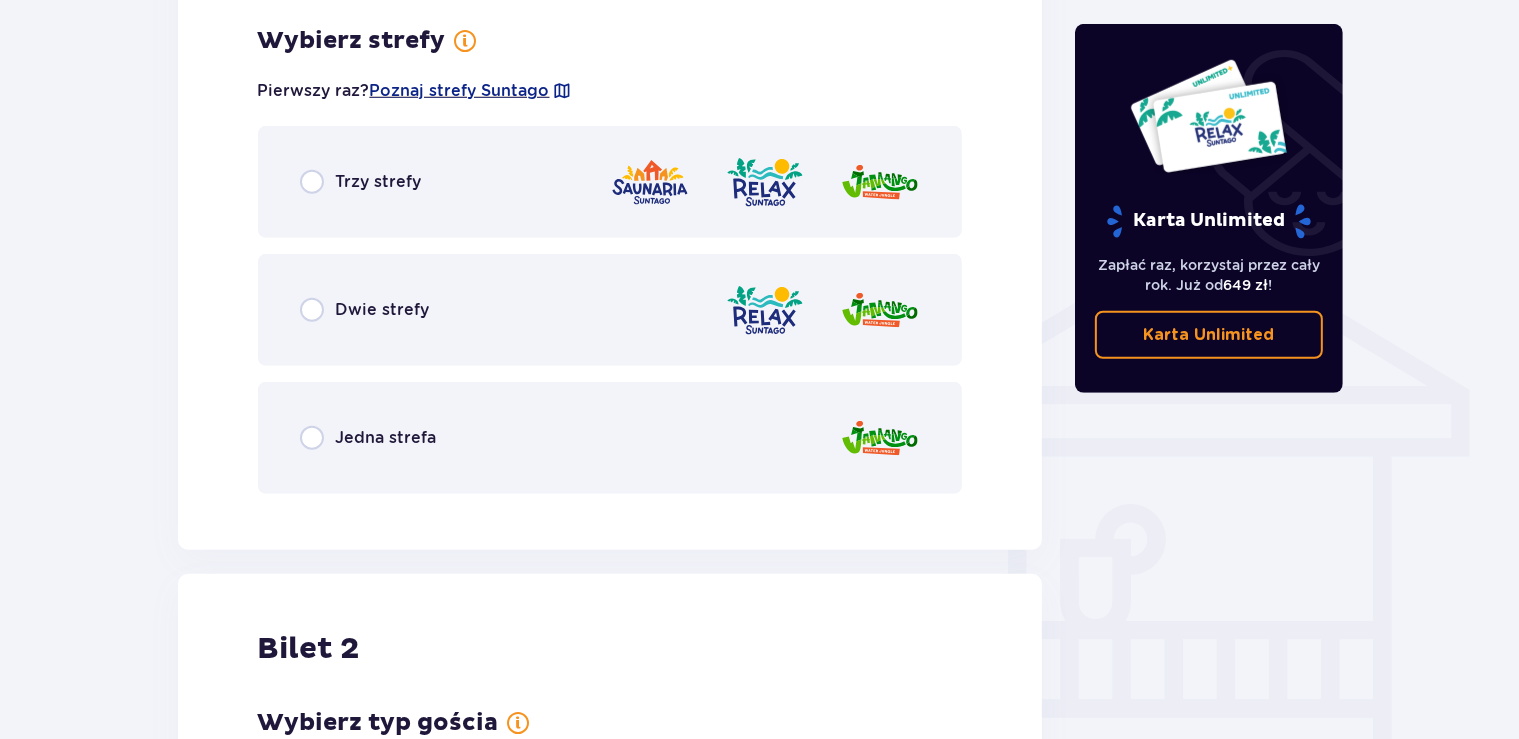 scroll, scrollTop: 1397, scrollLeft: 0, axis: vertical 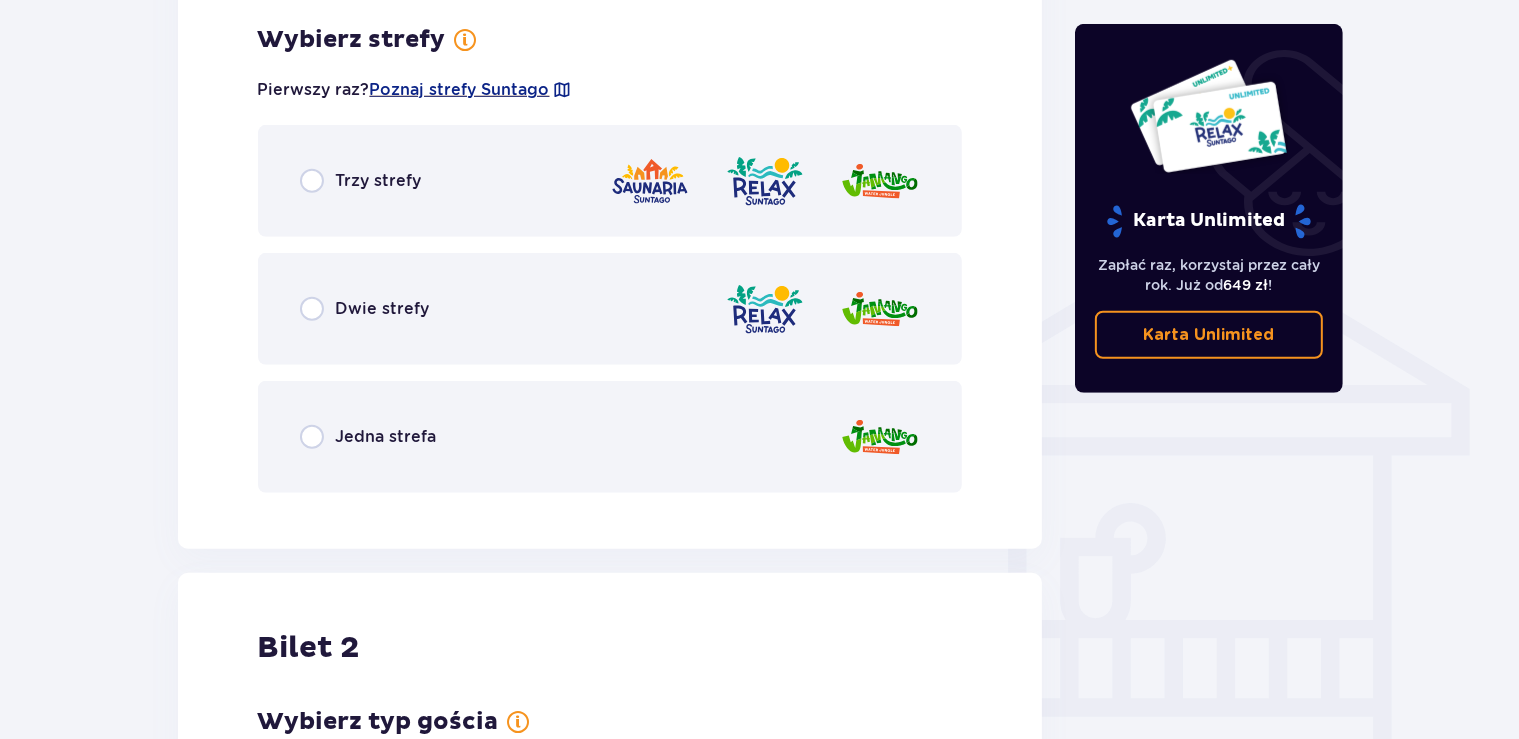 drag, startPoint x: 340, startPoint y: 304, endPoint x: 325, endPoint y: 367, distance: 64.7611 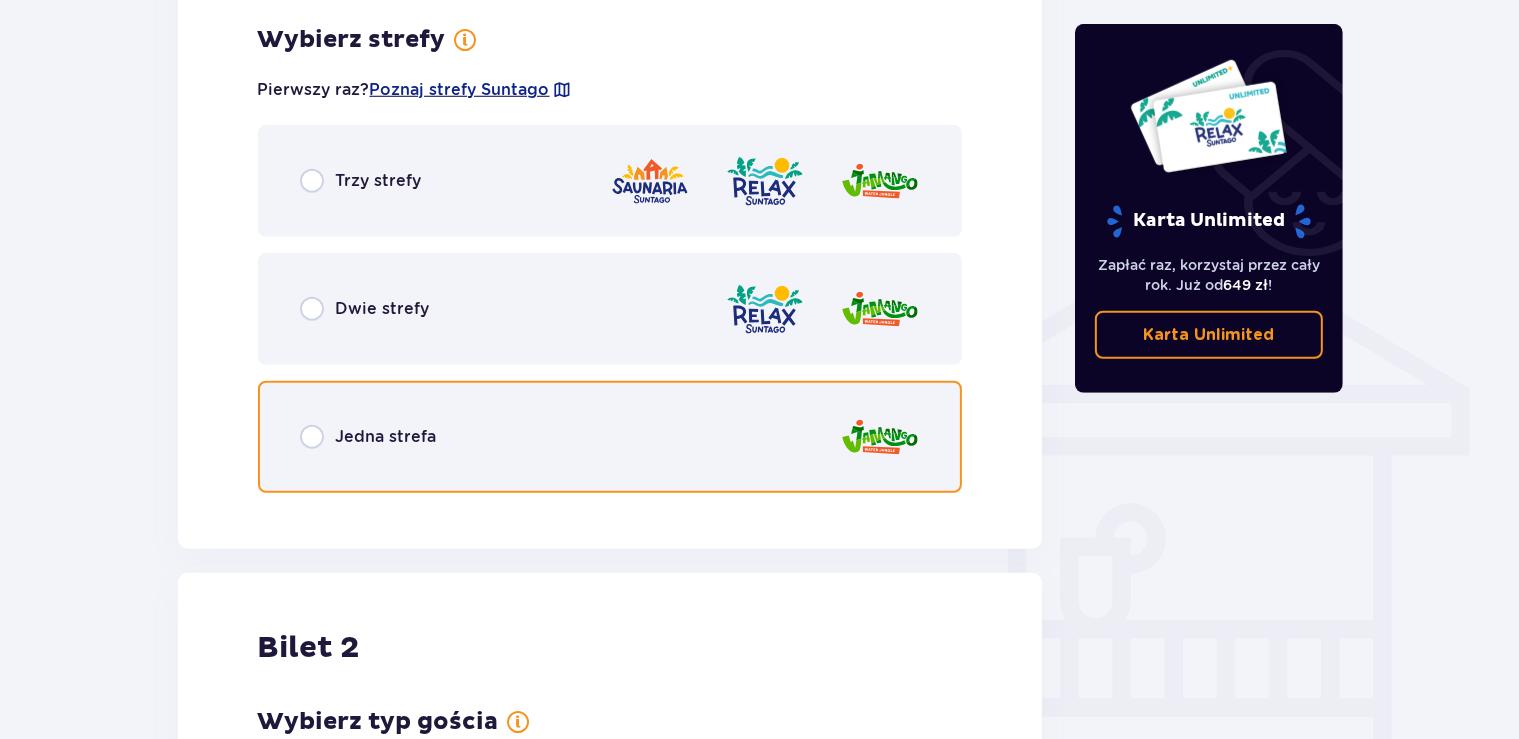 click at bounding box center (312, 437) 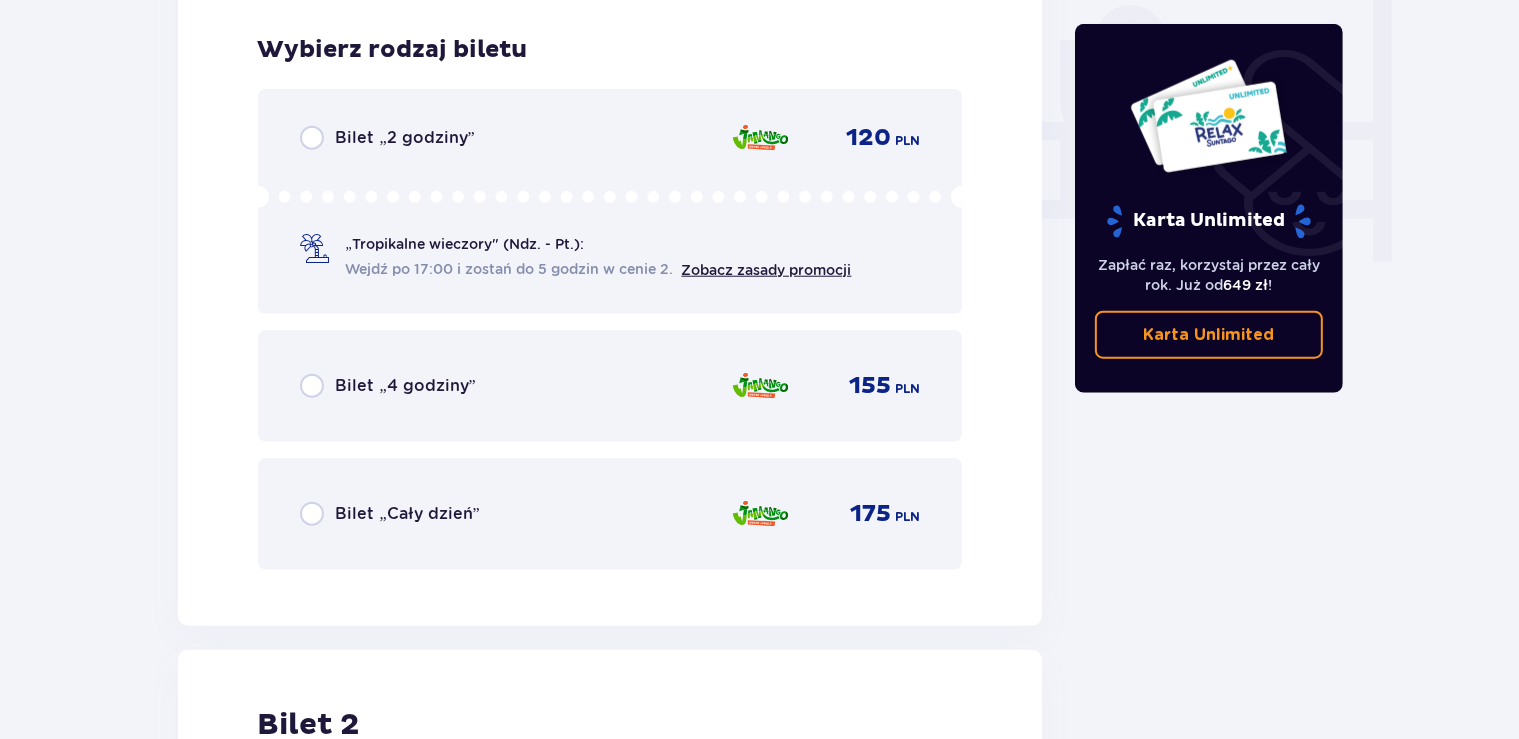 scroll, scrollTop: 1905, scrollLeft: 0, axis: vertical 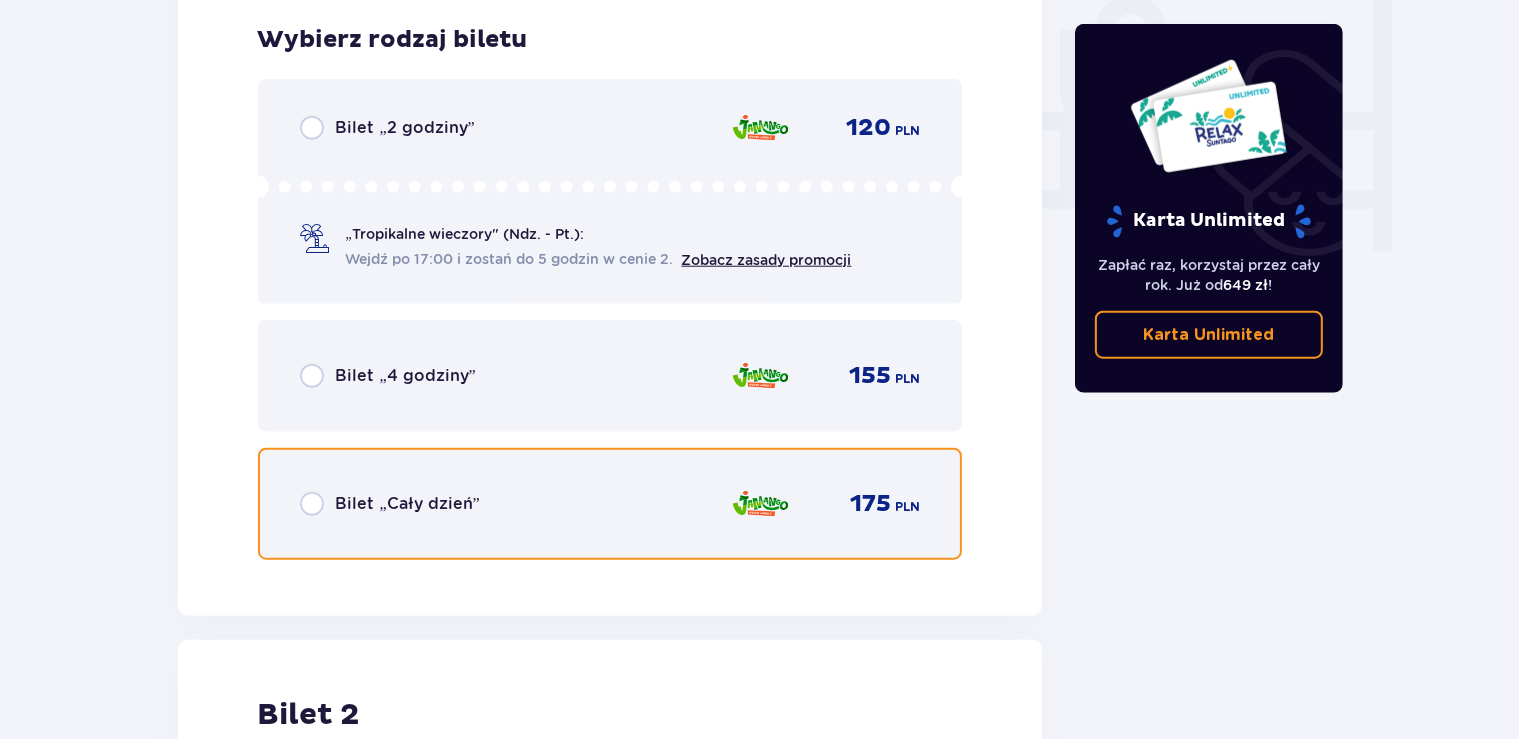 click at bounding box center (312, 504) 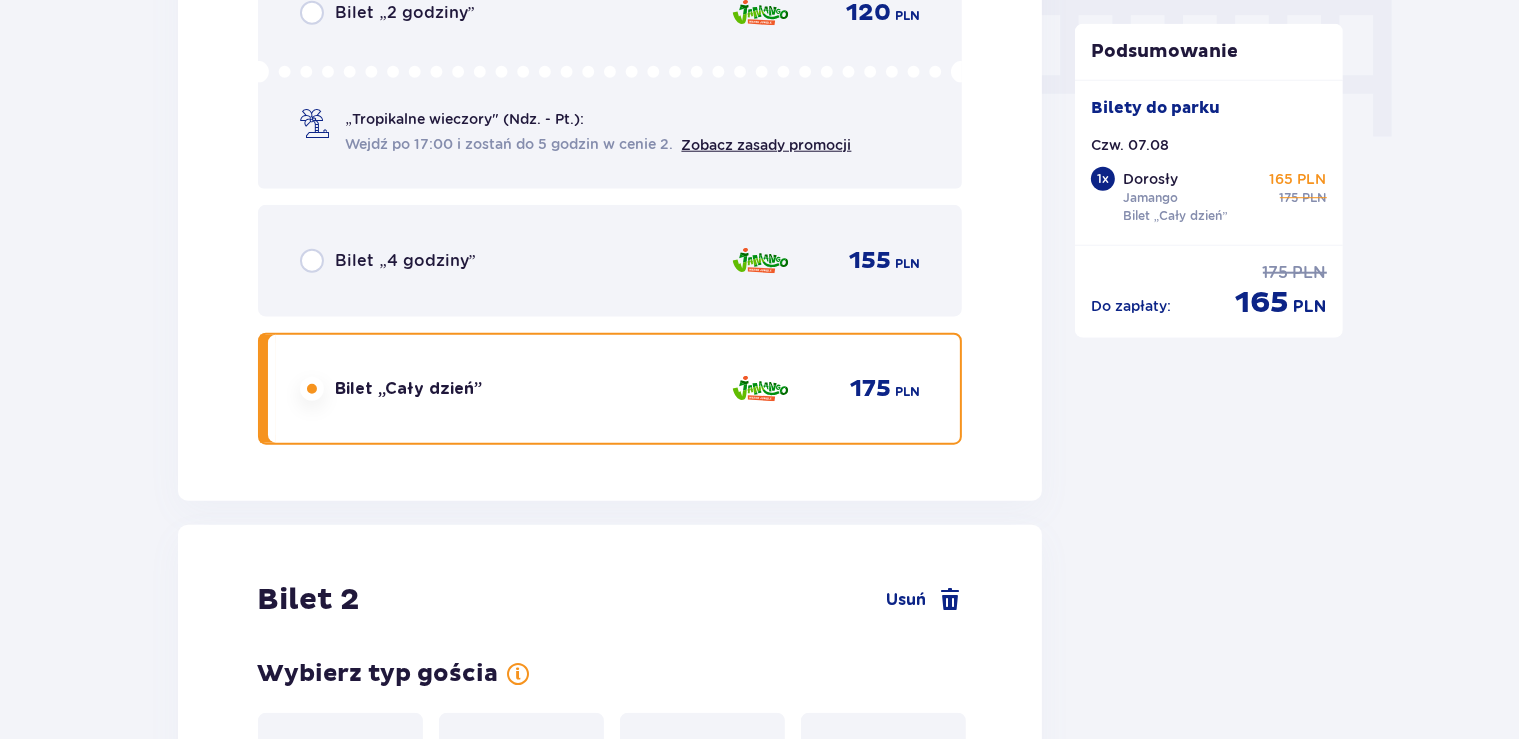 scroll, scrollTop: 2519, scrollLeft: 0, axis: vertical 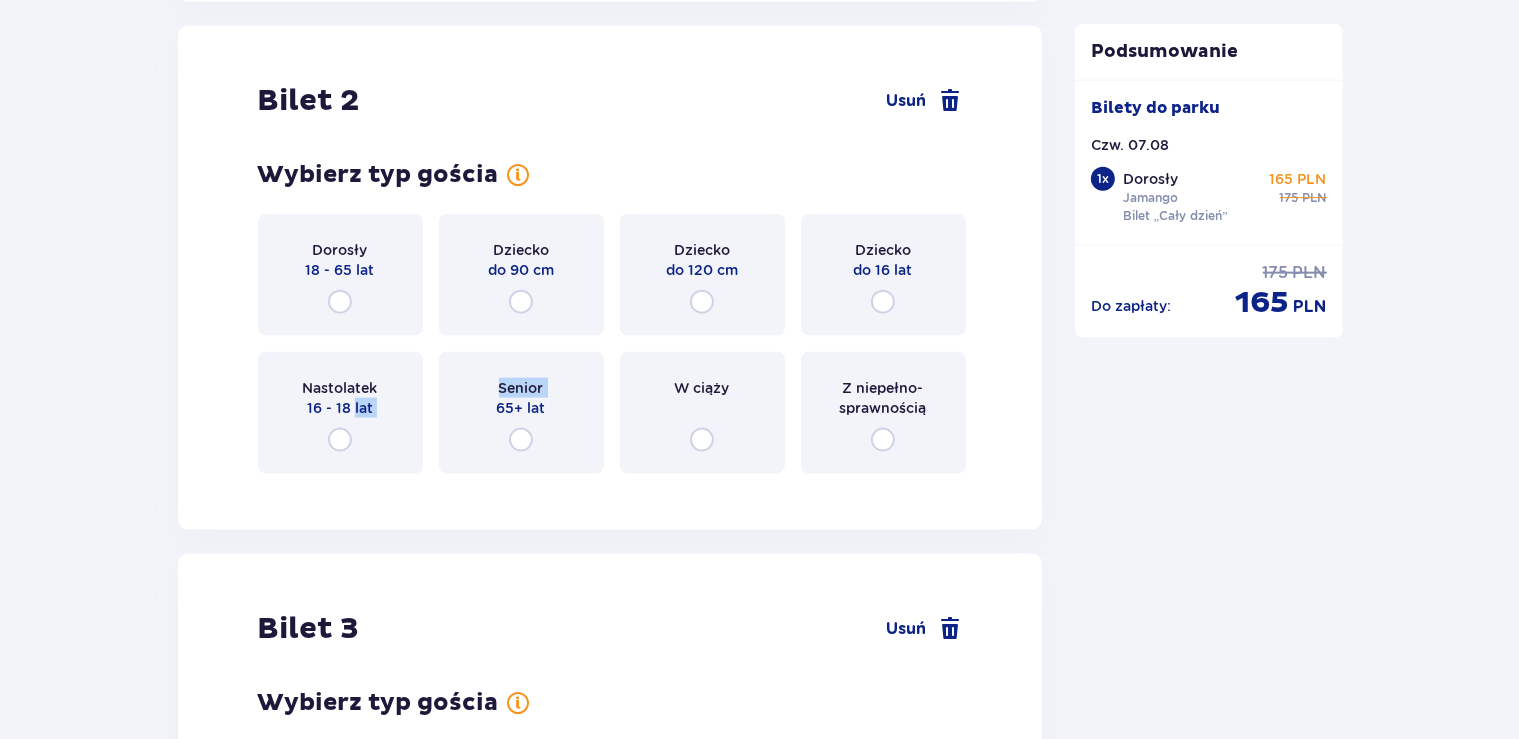 drag, startPoint x: 457, startPoint y: 402, endPoint x: 354, endPoint y: 426, distance: 105.75916 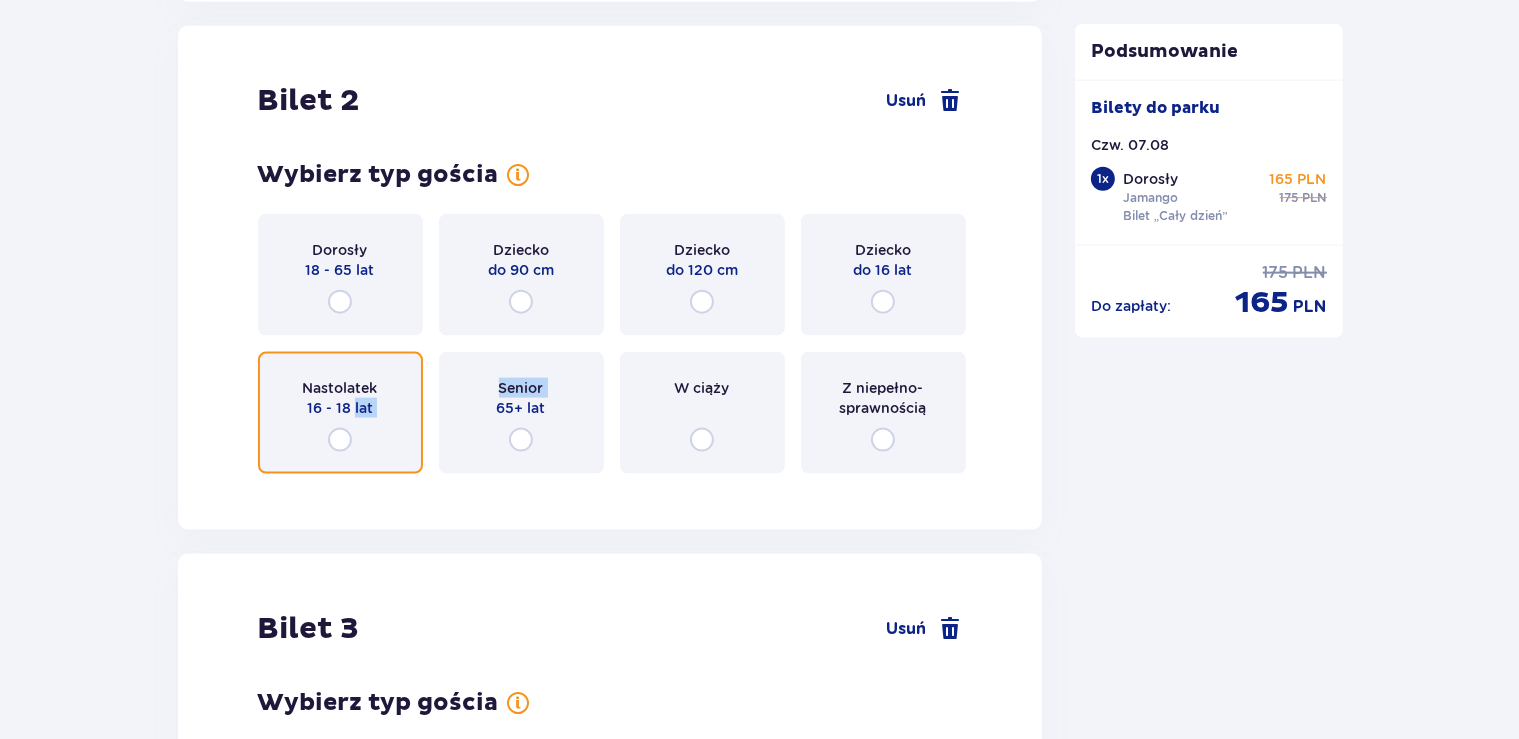 click at bounding box center (340, 440) 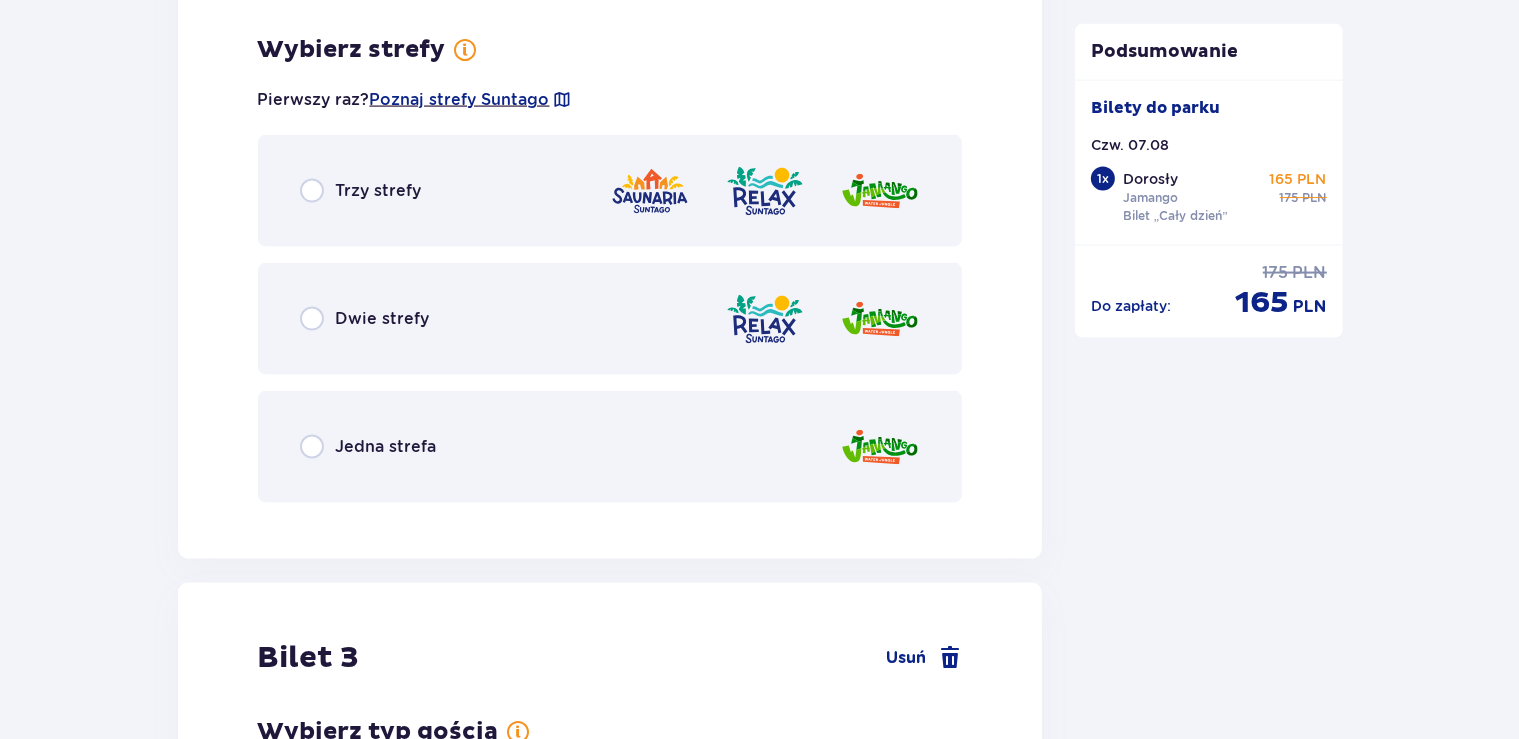 scroll, scrollTop: 3007, scrollLeft: 0, axis: vertical 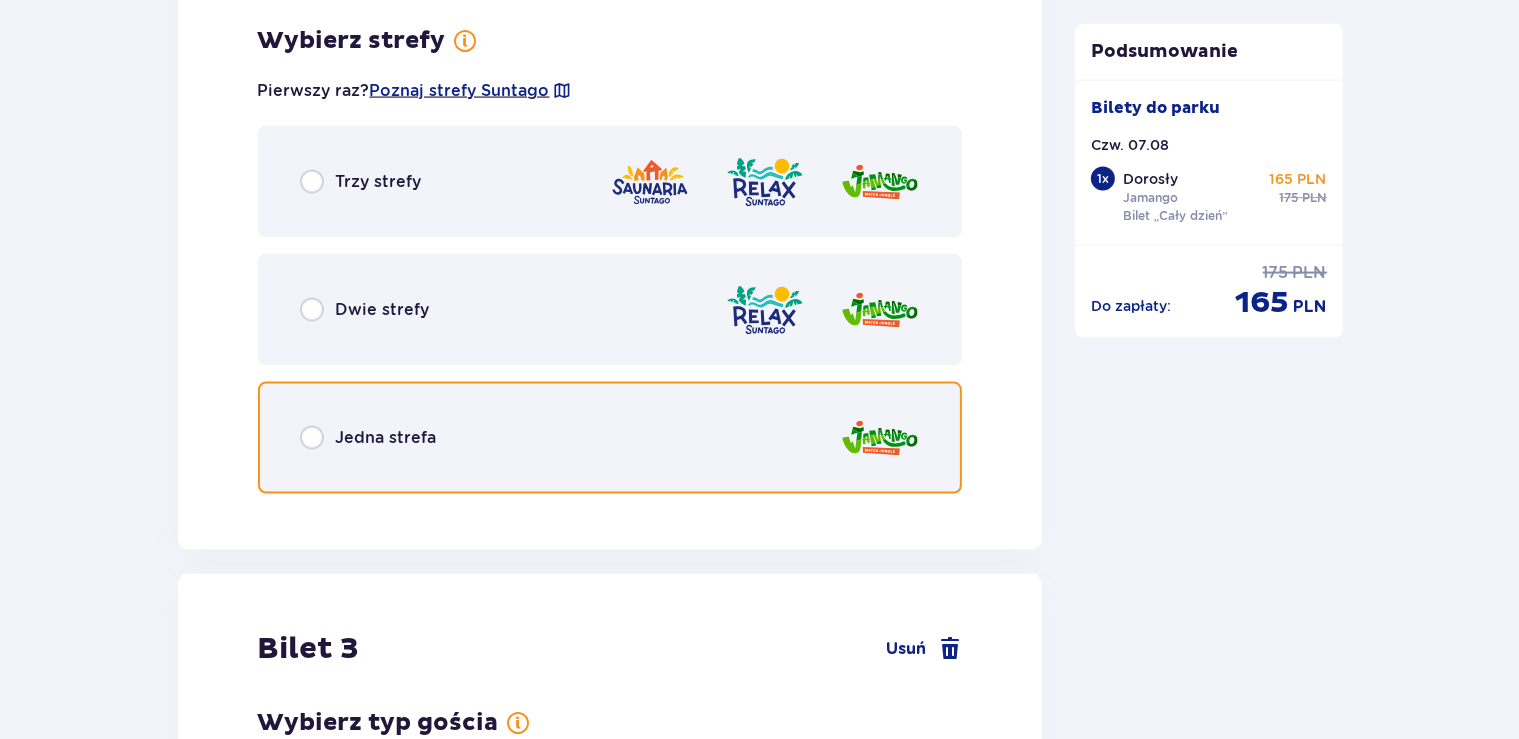 click at bounding box center (312, 438) 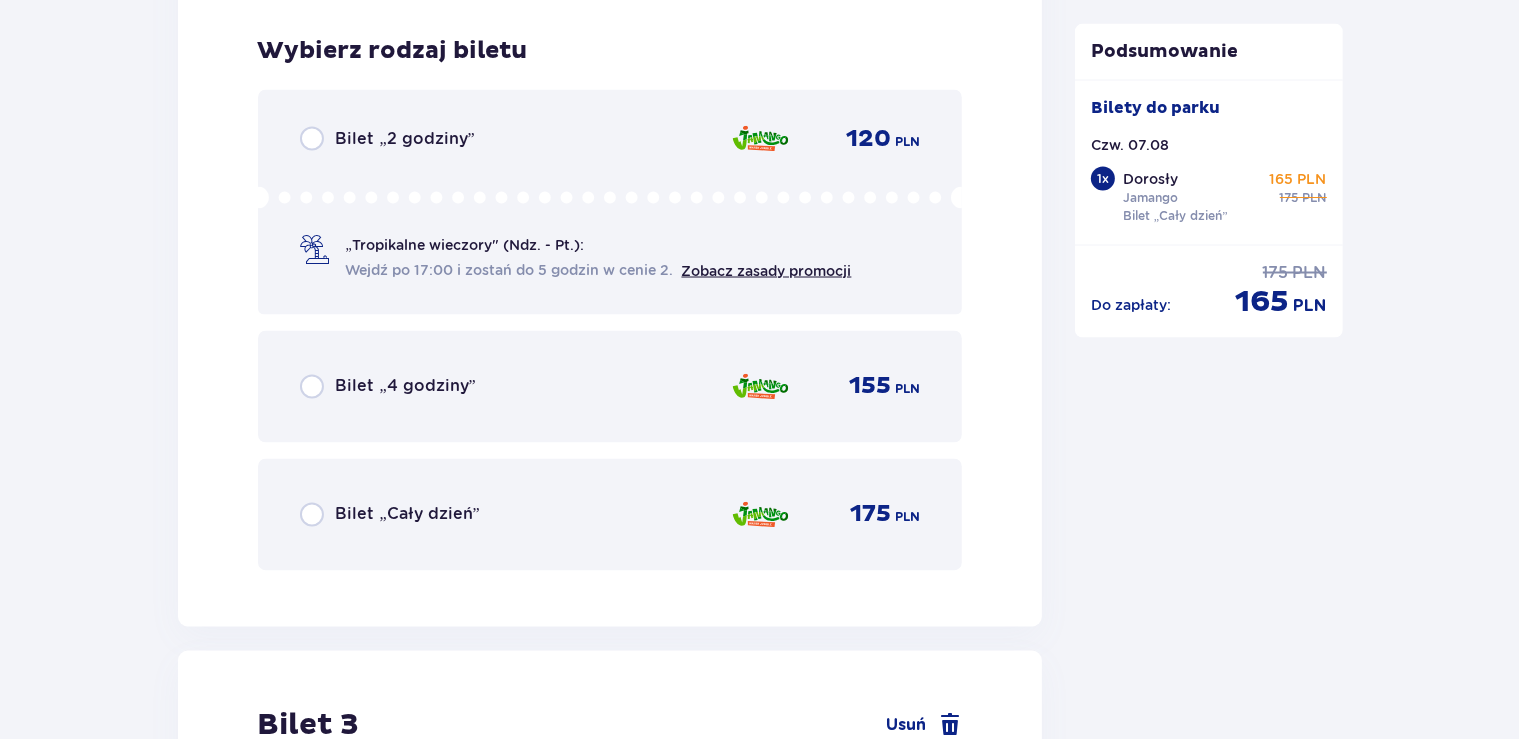 scroll, scrollTop: 3515, scrollLeft: 0, axis: vertical 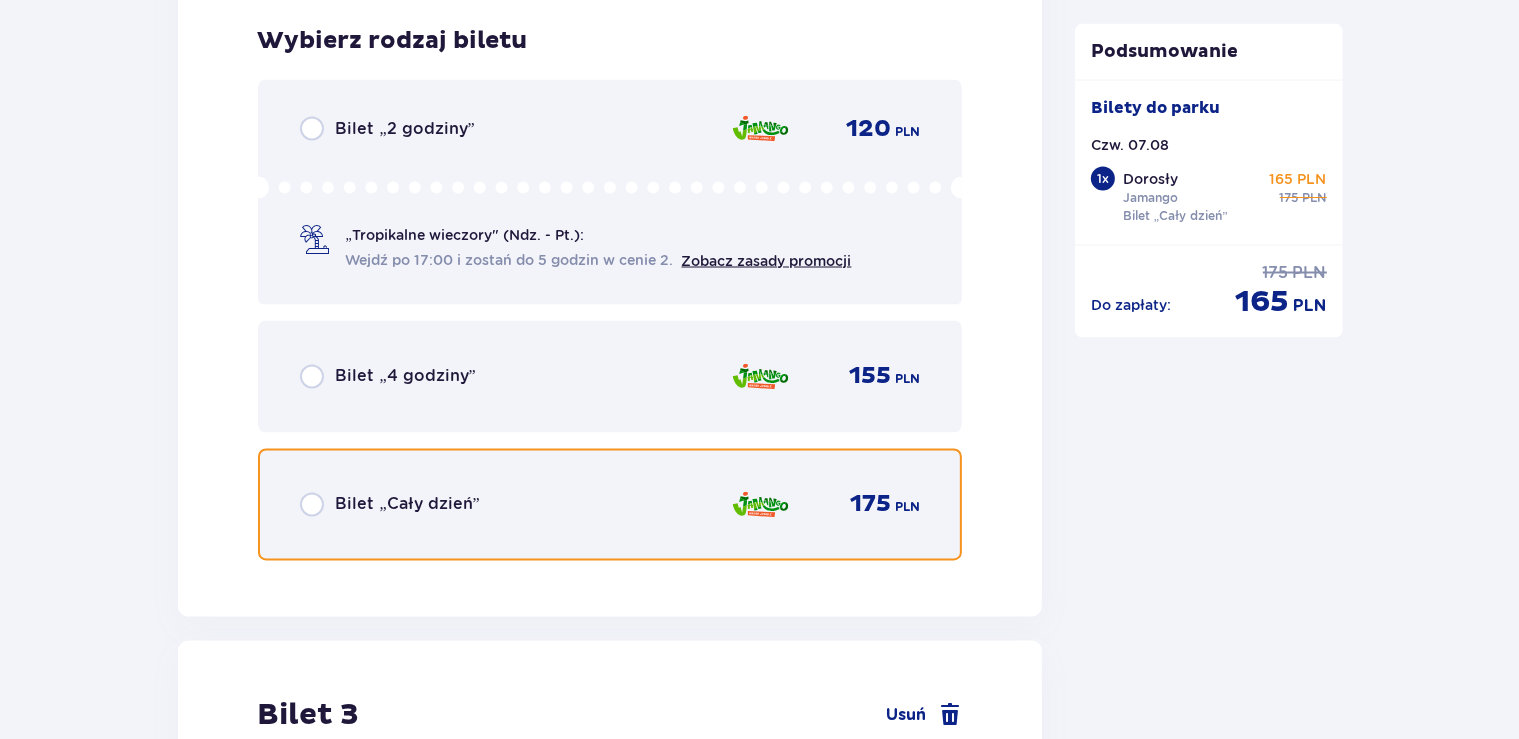 click at bounding box center [312, 505] 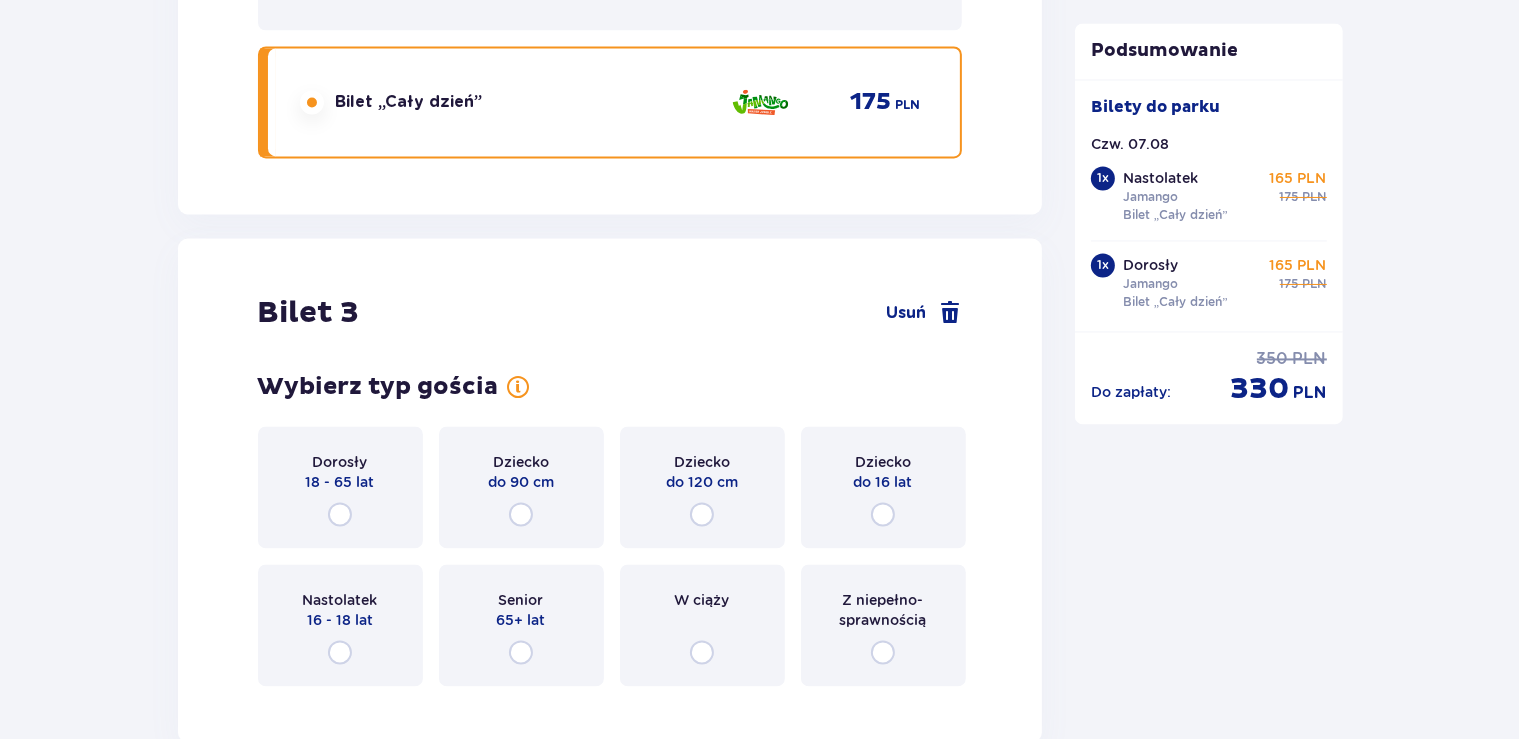 scroll, scrollTop: 4129, scrollLeft: 0, axis: vertical 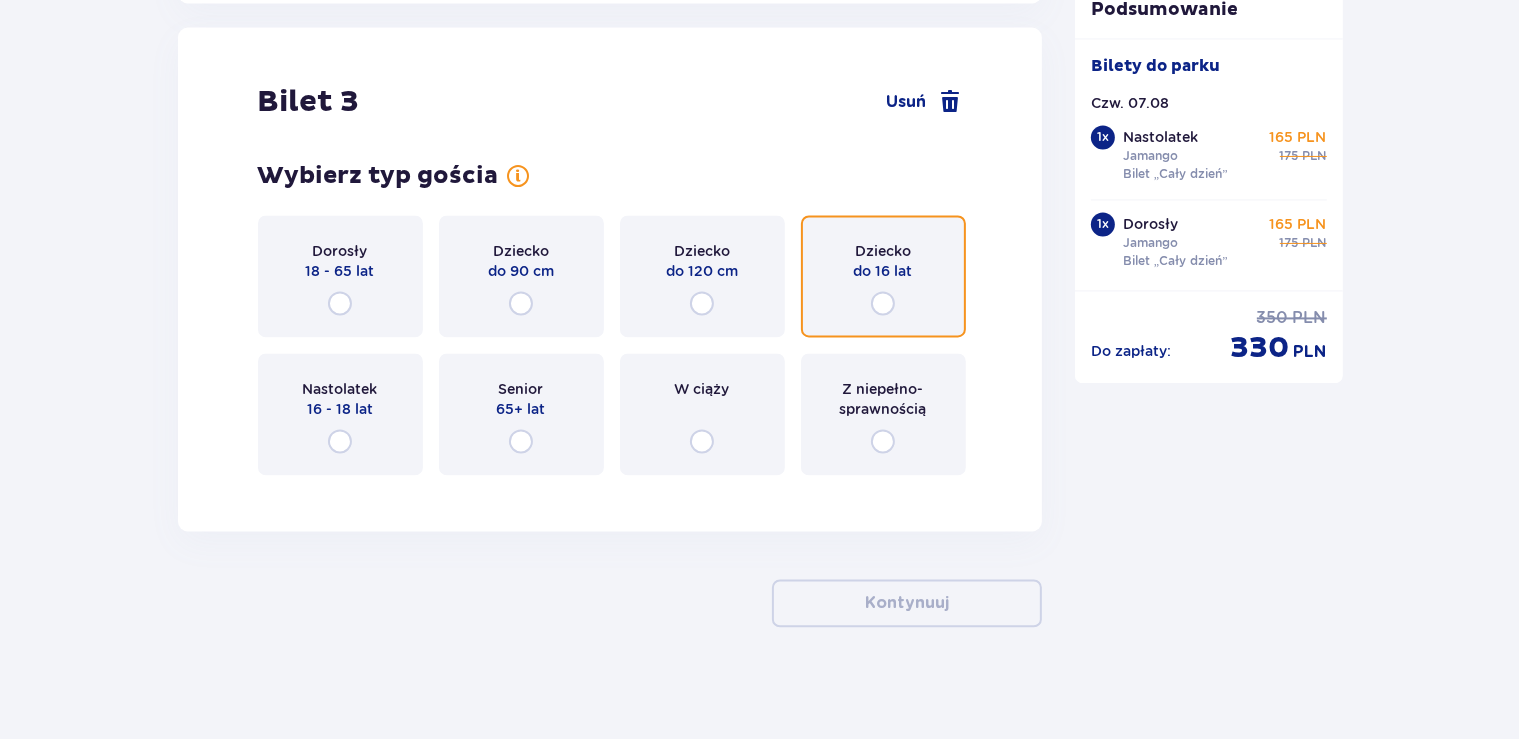 click at bounding box center (883, 303) 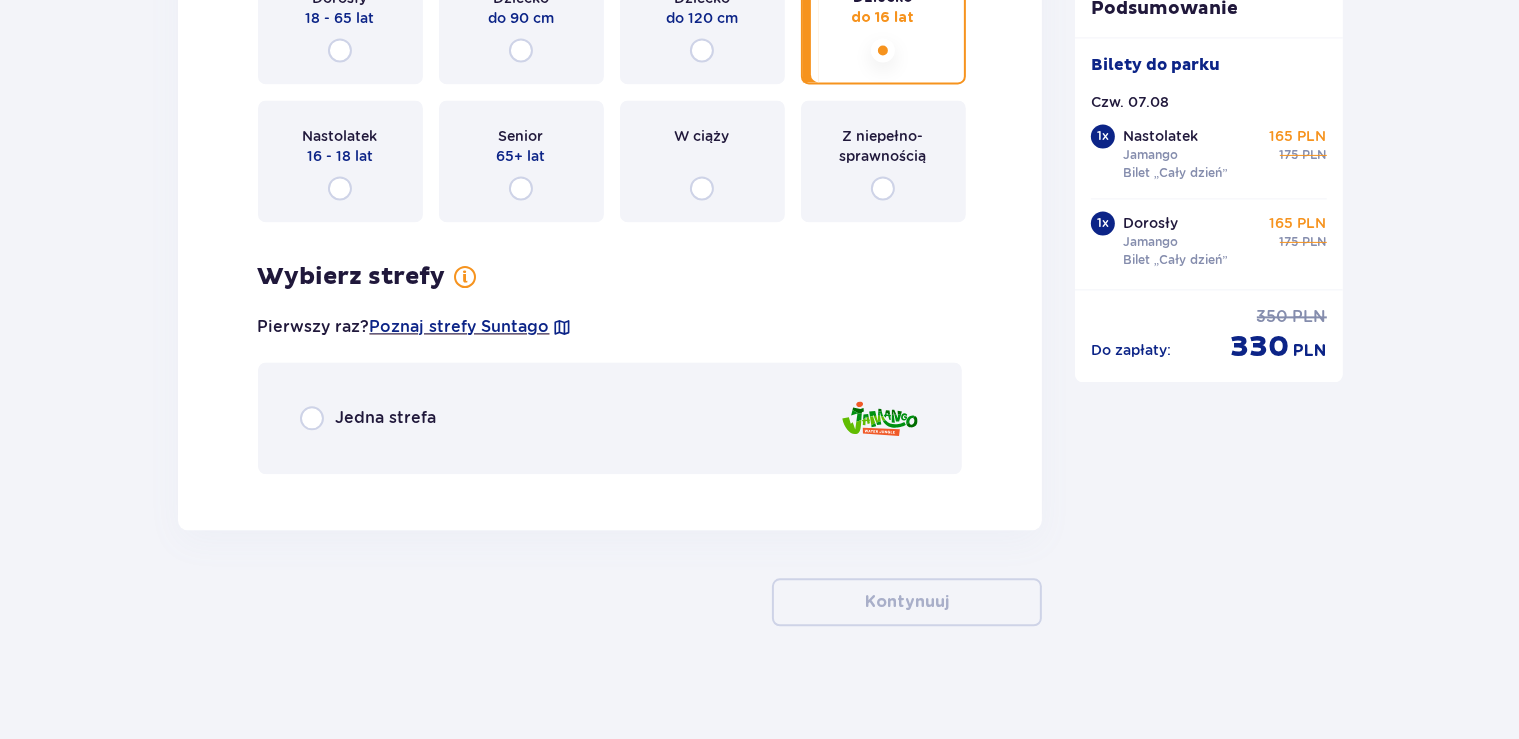 scroll, scrollTop: 4386, scrollLeft: 0, axis: vertical 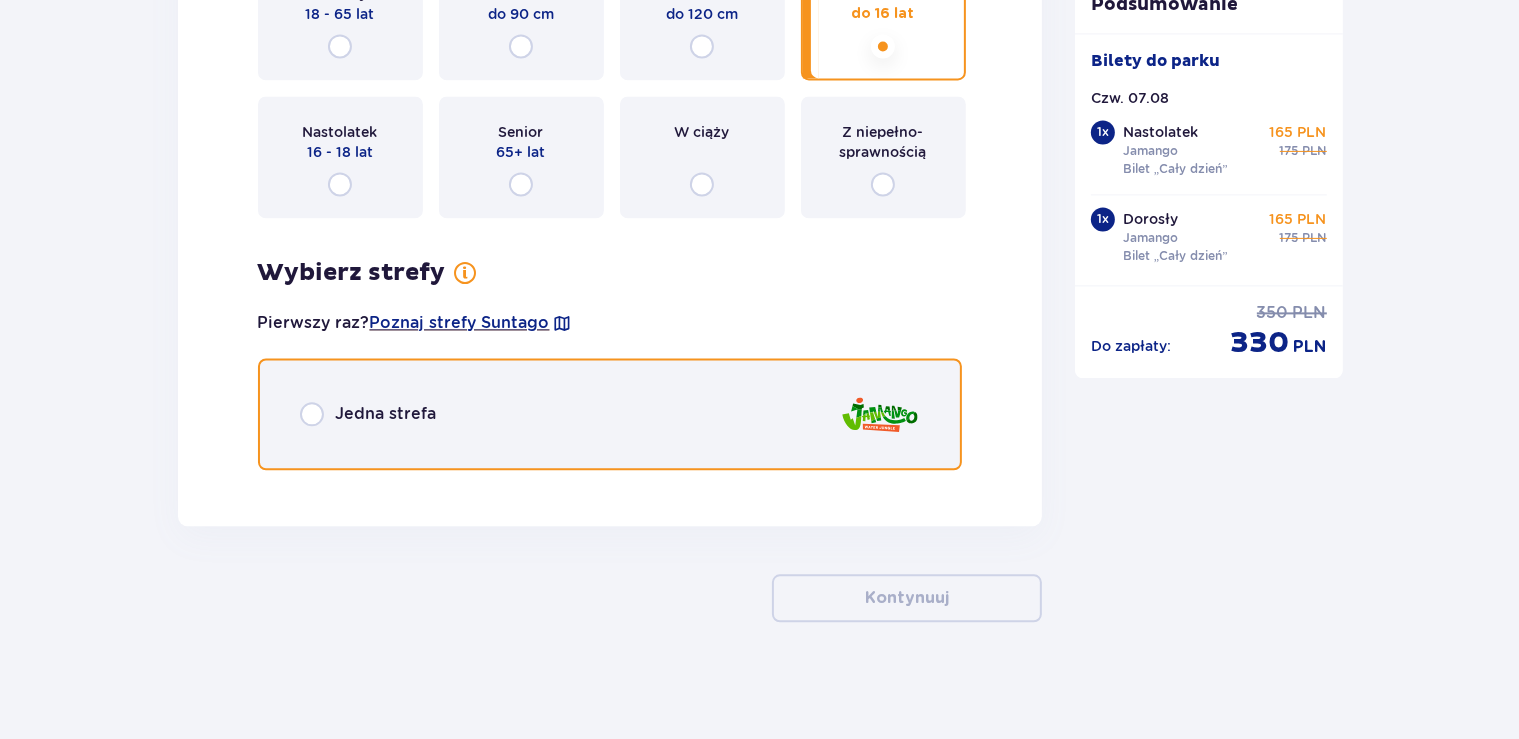 click at bounding box center [312, 414] 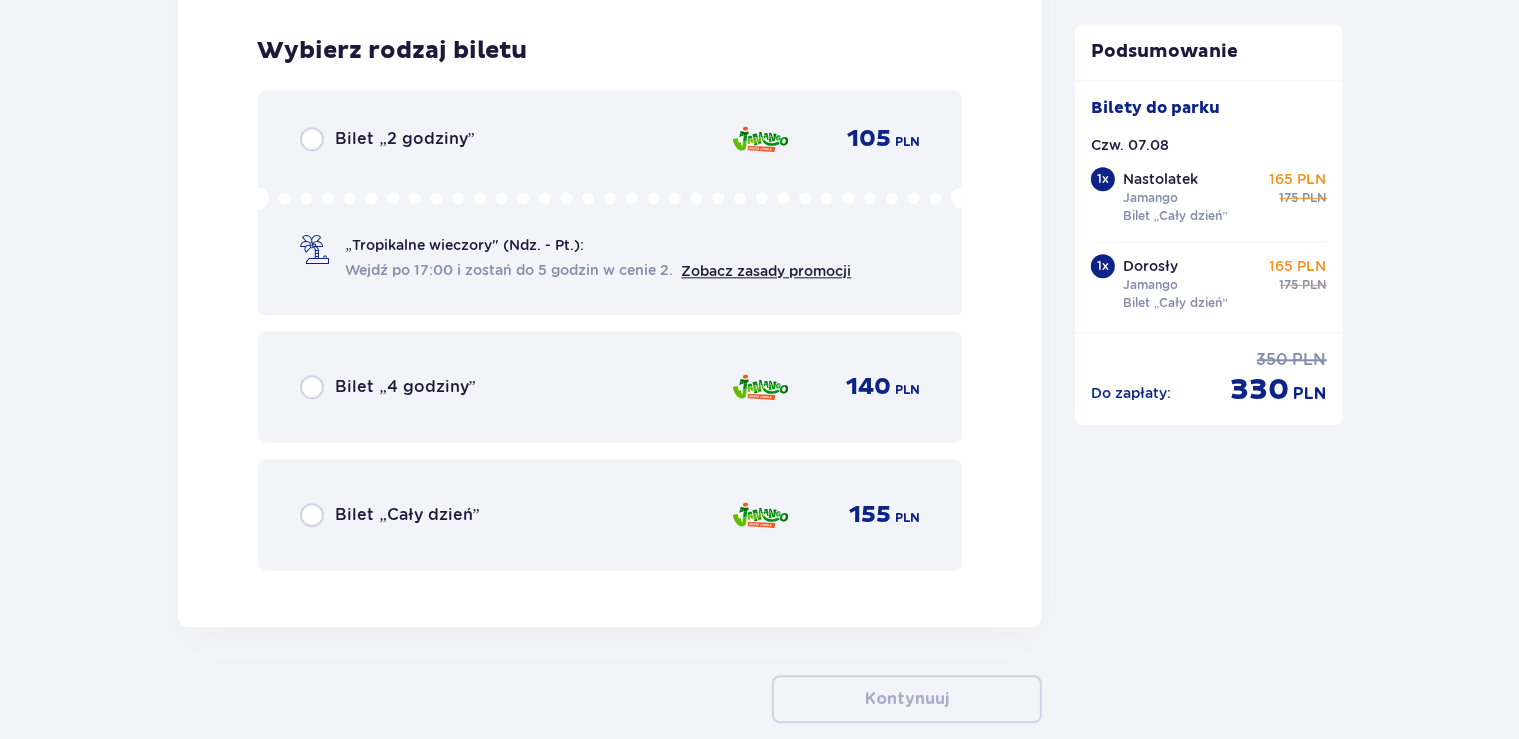 scroll, scrollTop: 4869, scrollLeft: 0, axis: vertical 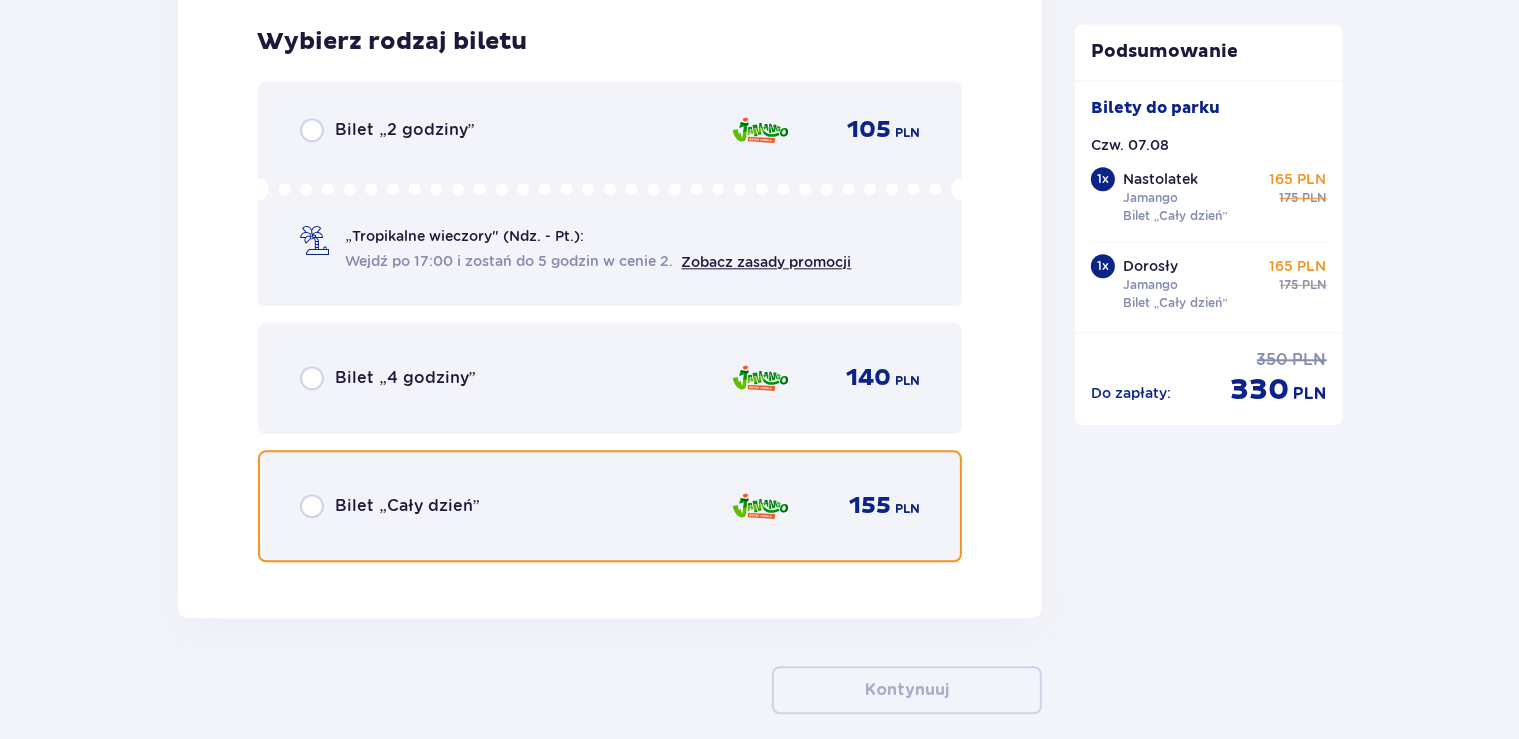 click at bounding box center [312, 506] 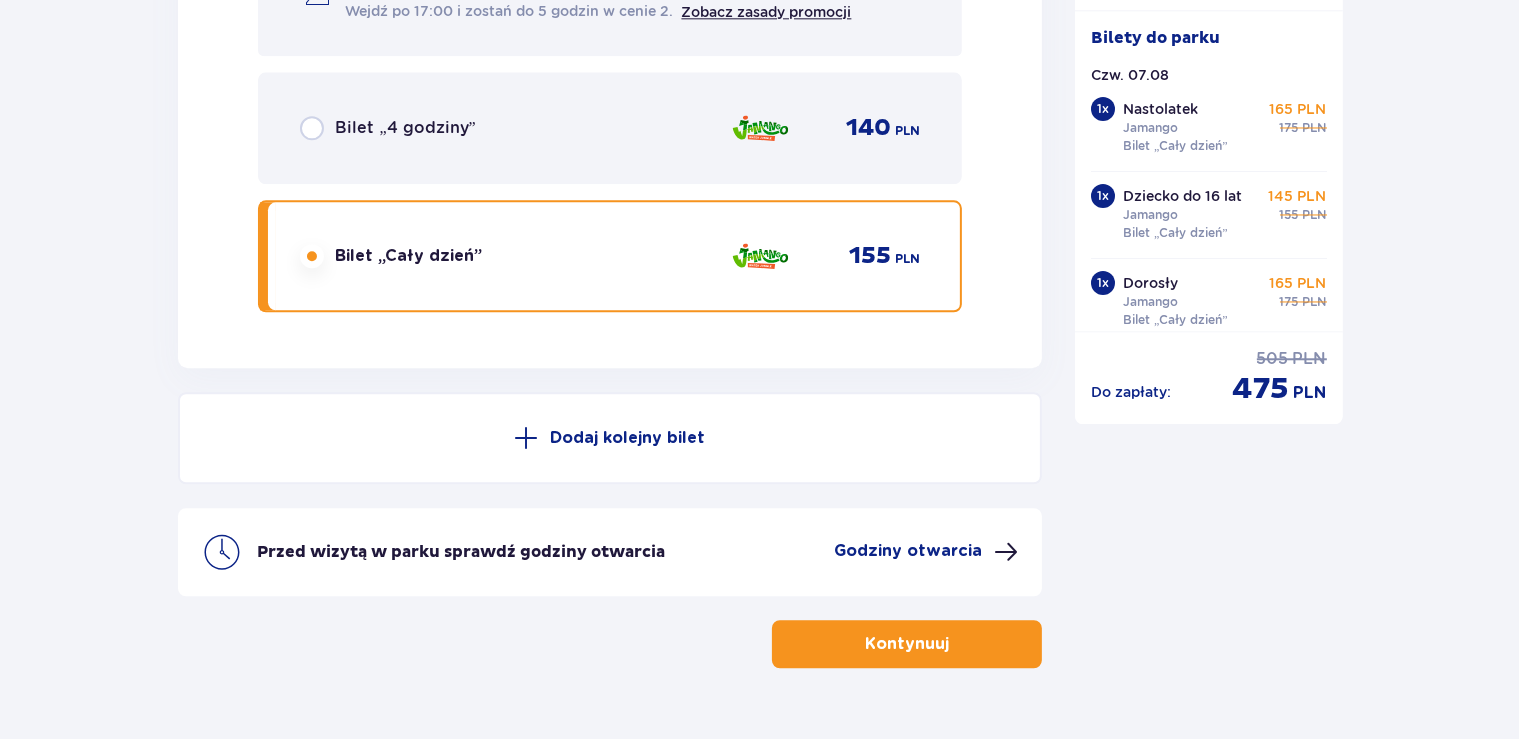 scroll, scrollTop: 5164, scrollLeft: 0, axis: vertical 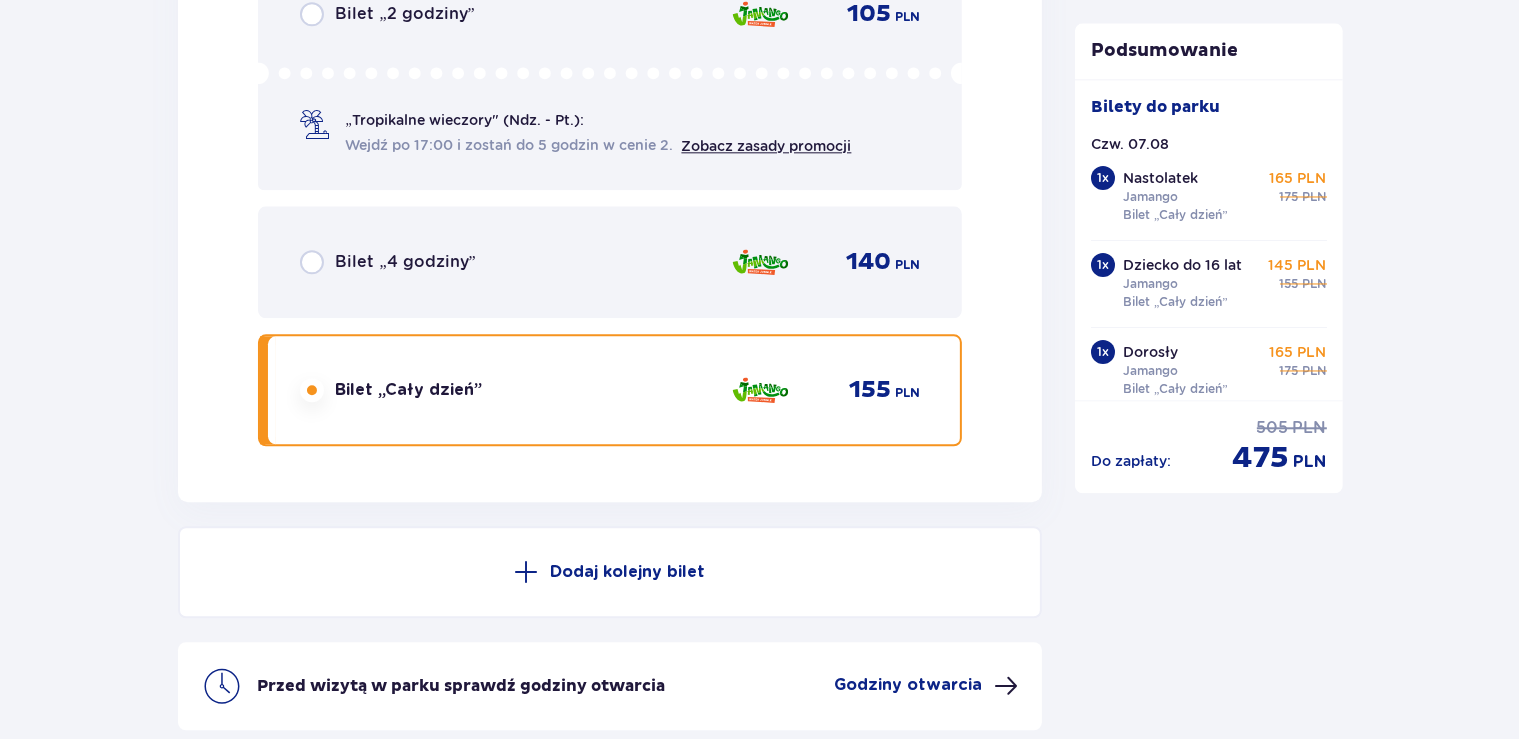 click on "Godziny otwarcia" at bounding box center [908, 686] 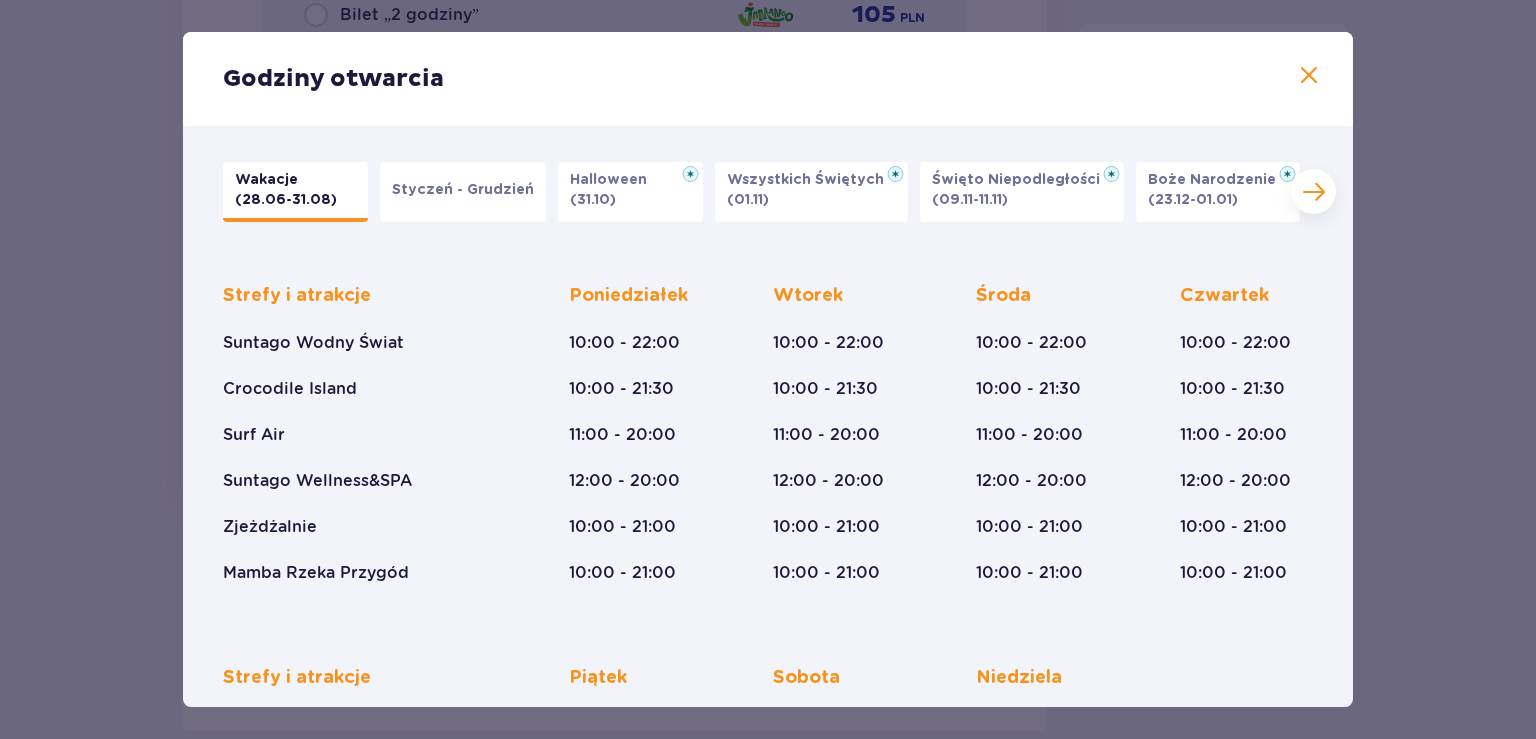 click at bounding box center [1309, 76] 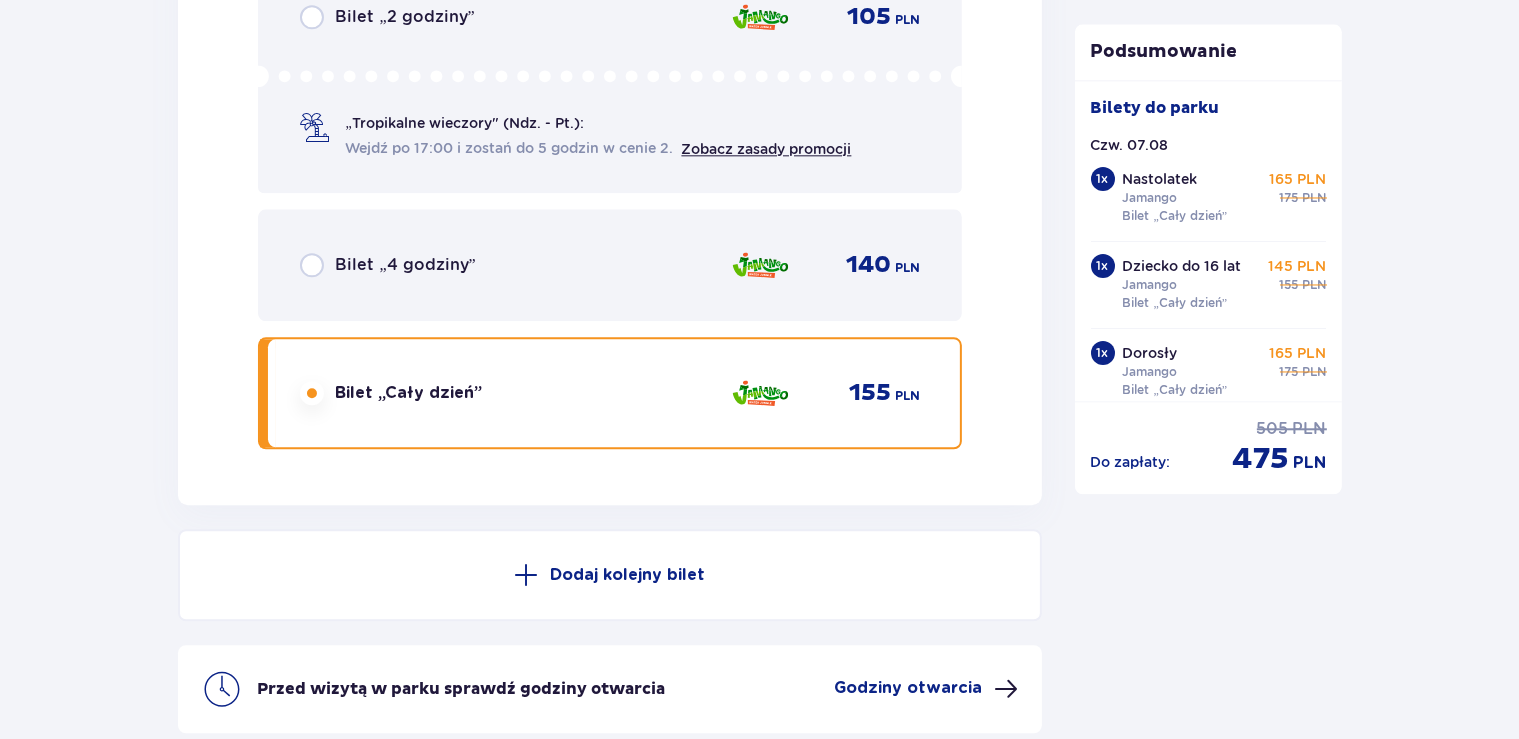 scroll, scrollTop: 4984, scrollLeft: 0, axis: vertical 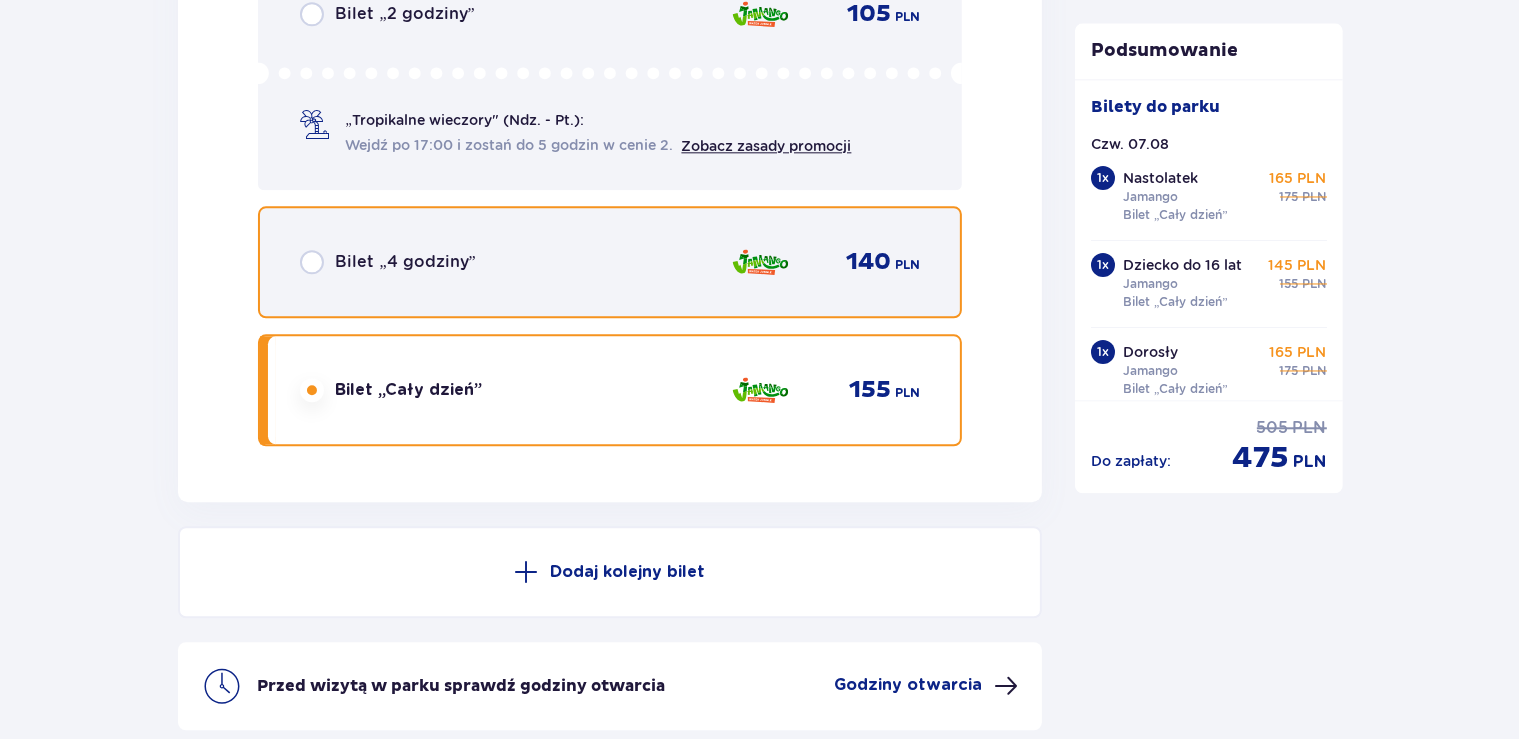 click at bounding box center [312, 263] 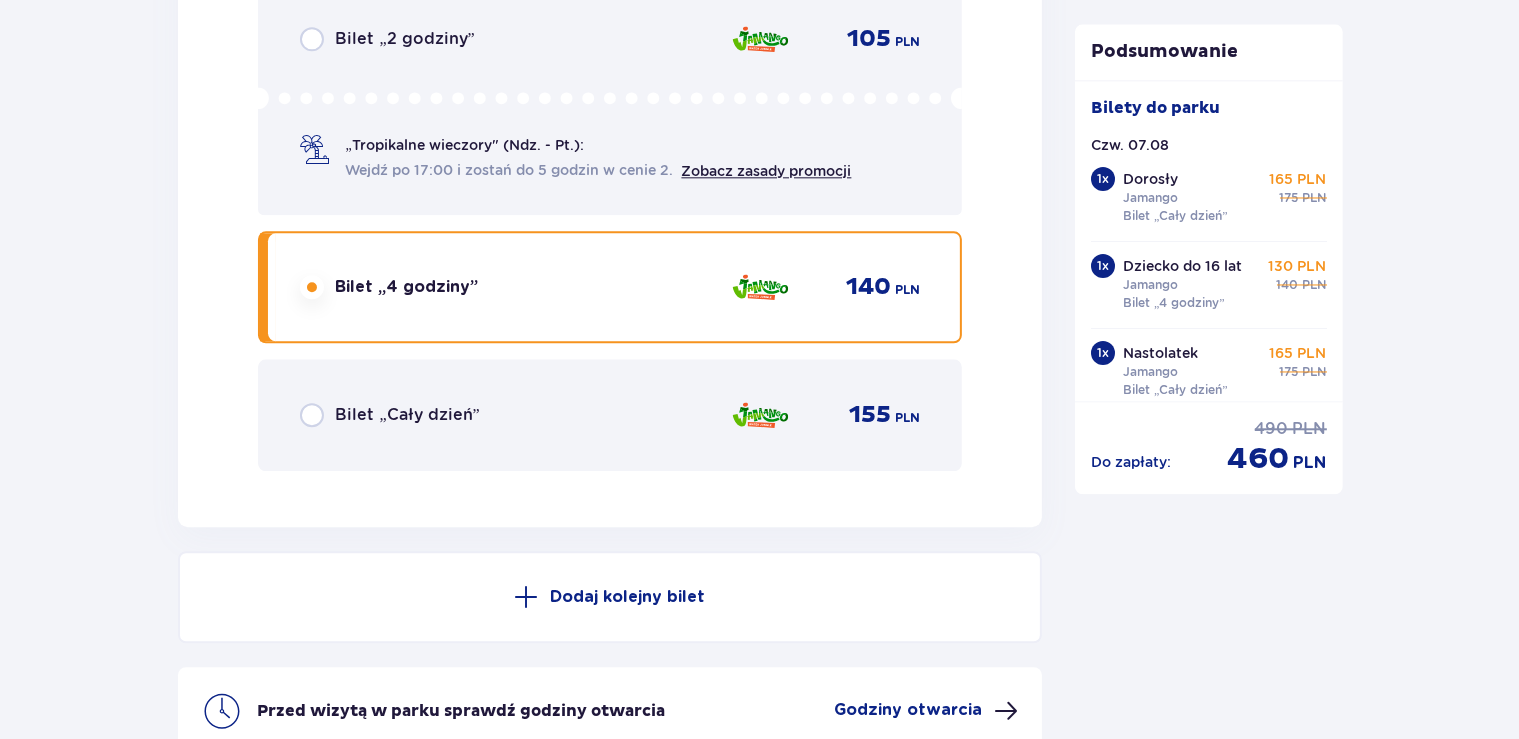 scroll, scrollTop: 5164, scrollLeft: 0, axis: vertical 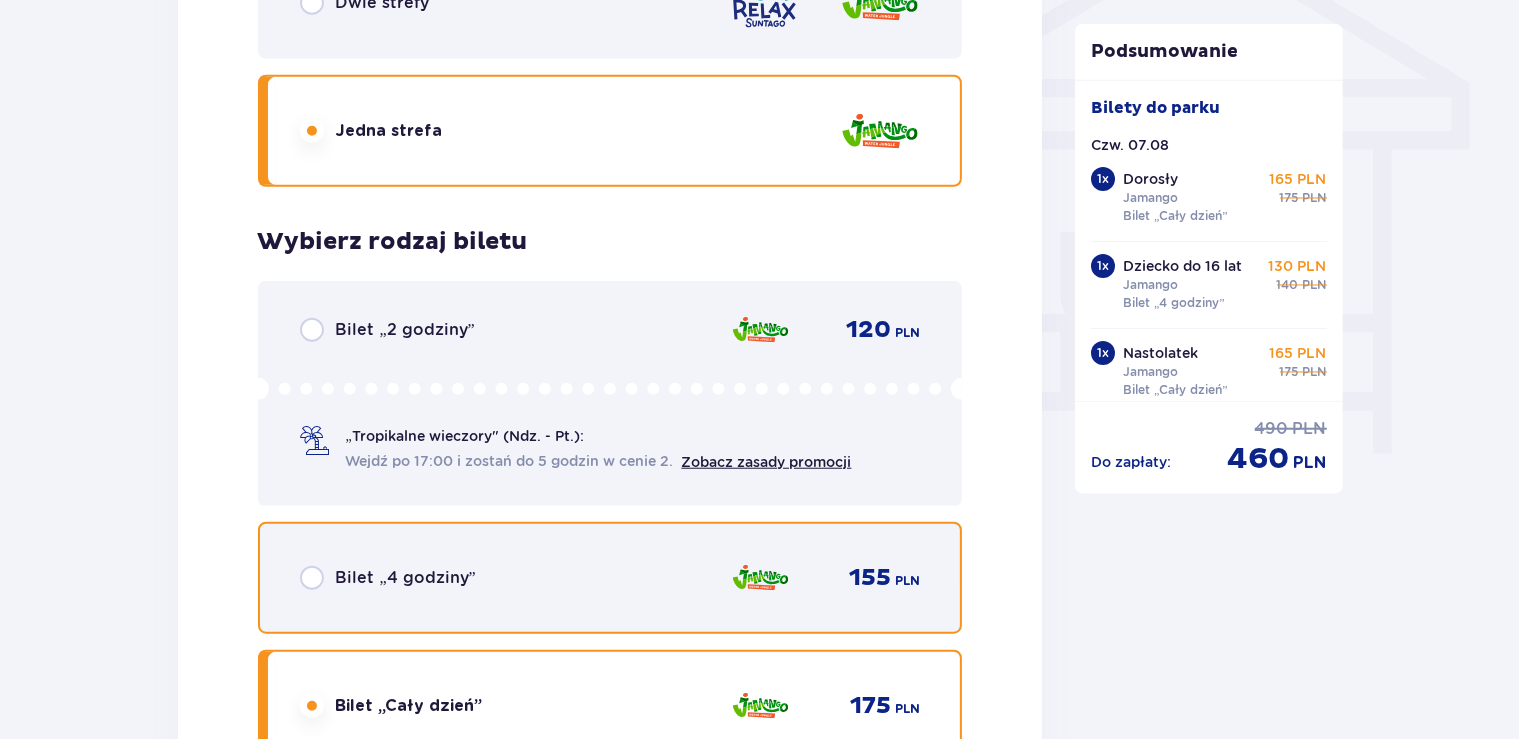 click at bounding box center (312, 577) 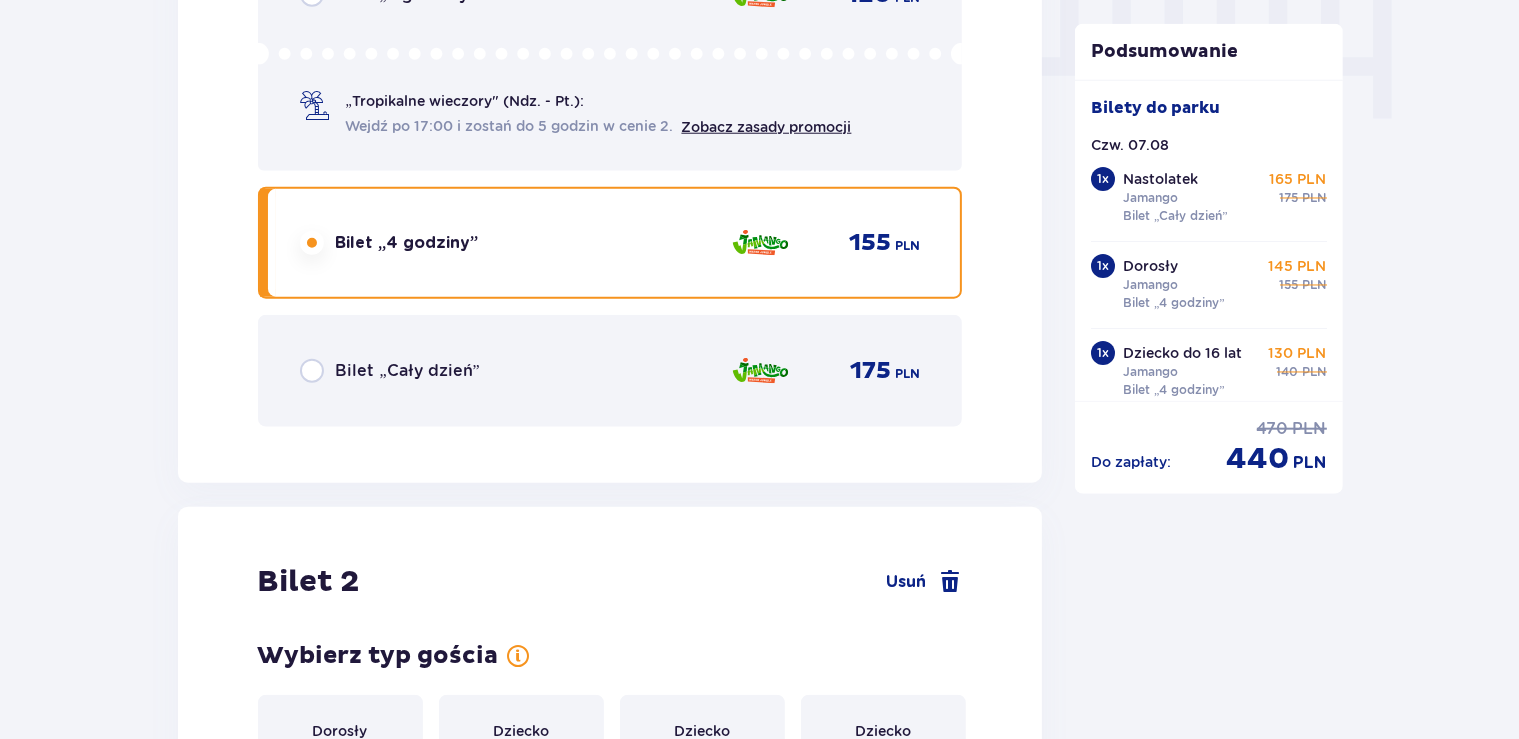 scroll, scrollTop: 5164, scrollLeft: 0, axis: vertical 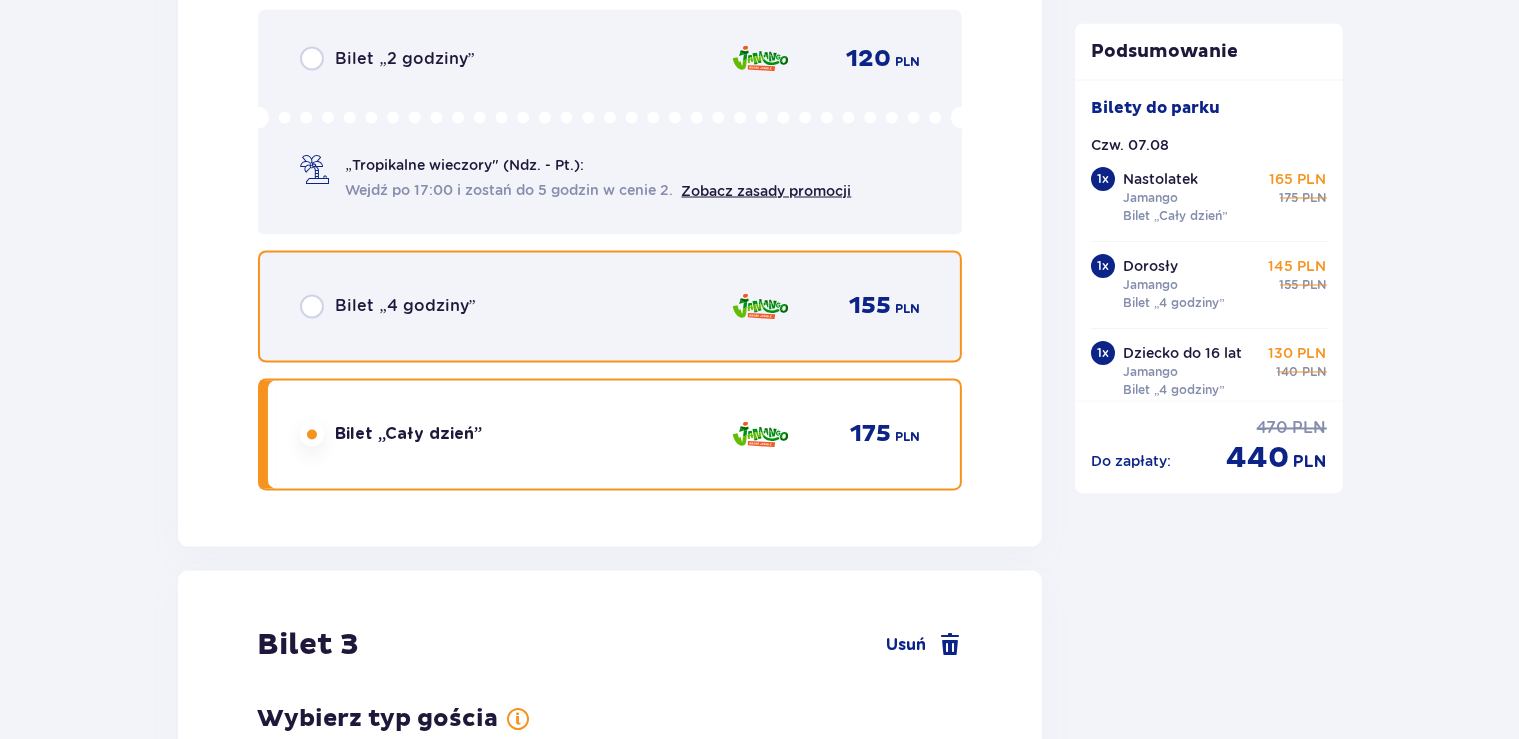 click at bounding box center [312, 306] 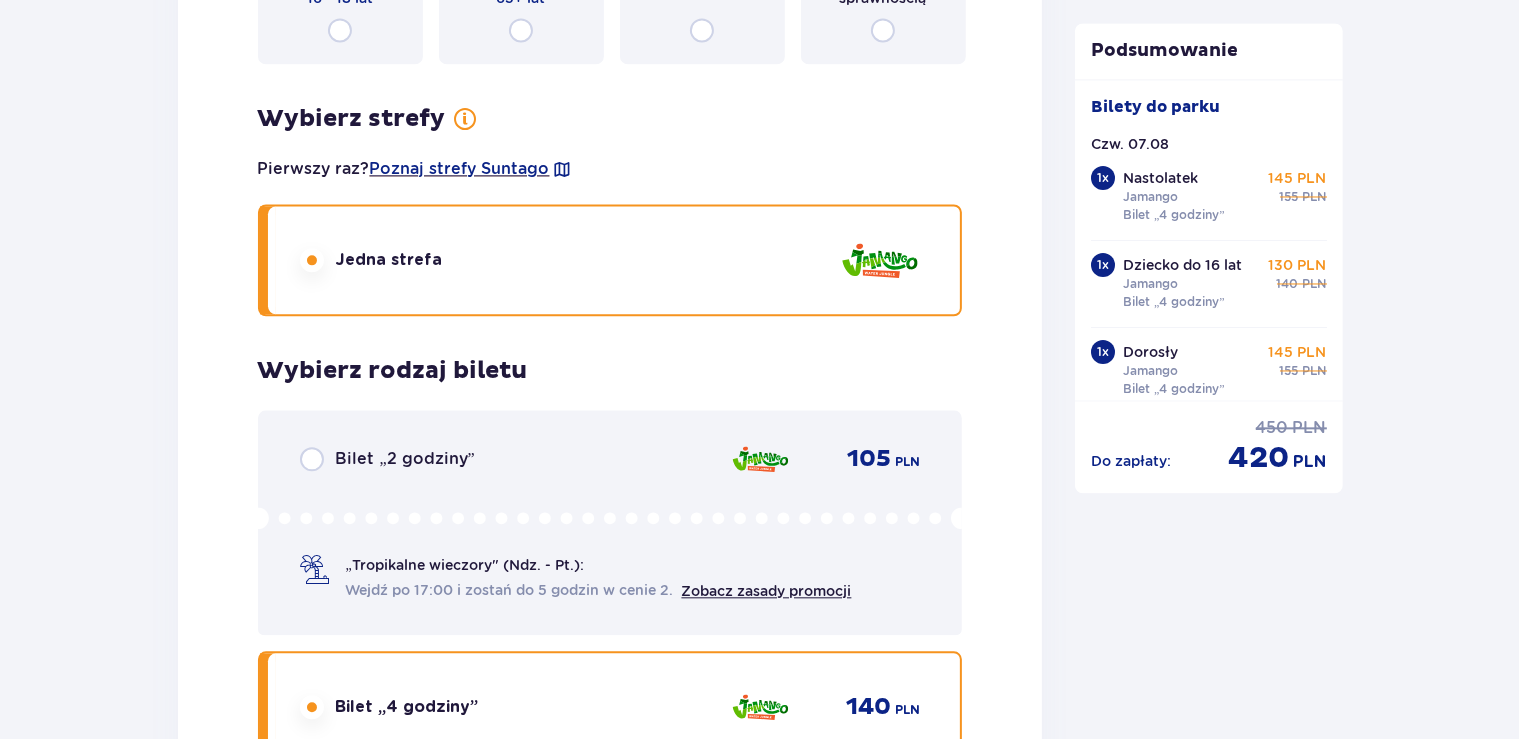 scroll, scrollTop: 5164, scrollLeft: 0, axis: vertical 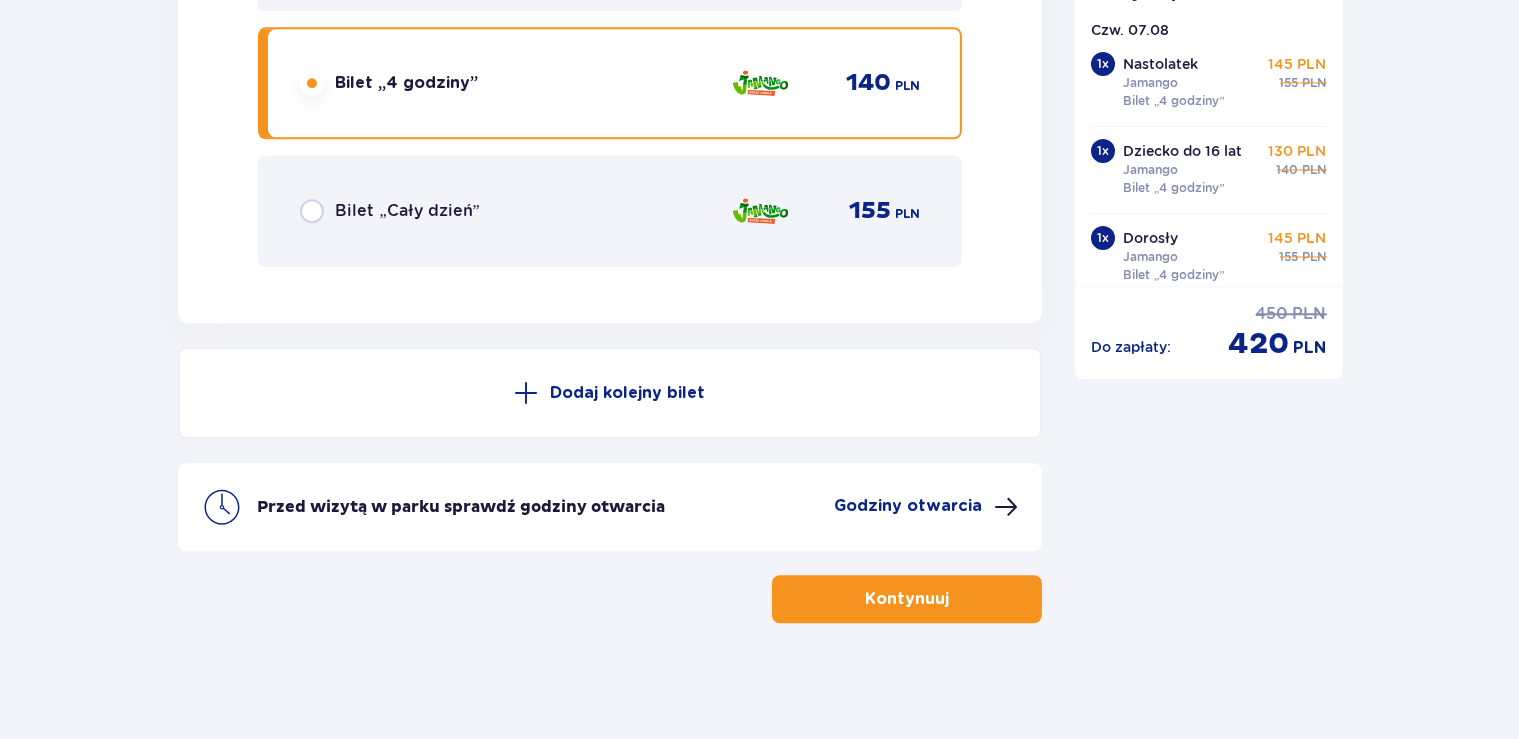 click at bounding box center (953, 599) 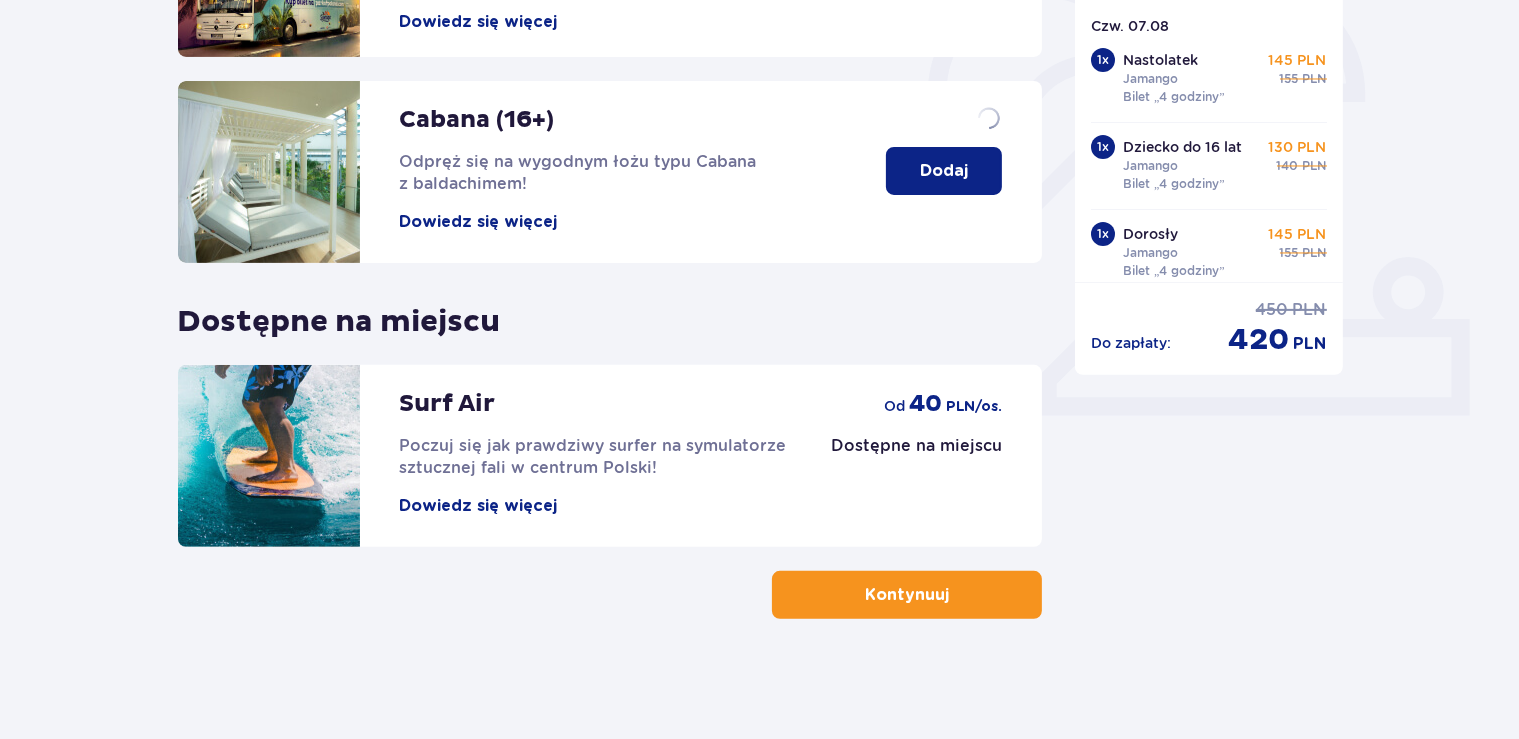 scroll, scrollTop: 0, scrollLeft: 0, axis: both 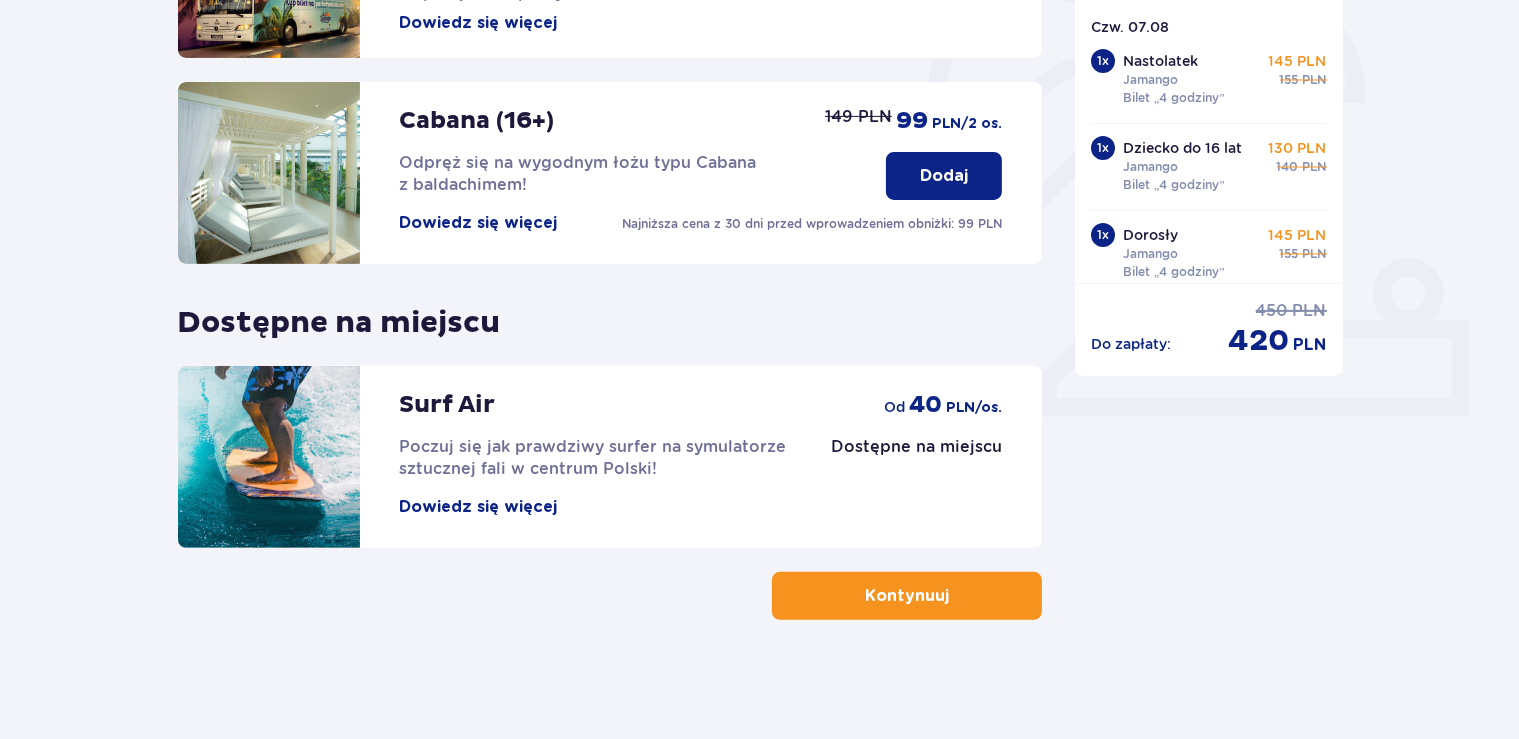 click at bounding box center [953, 596] 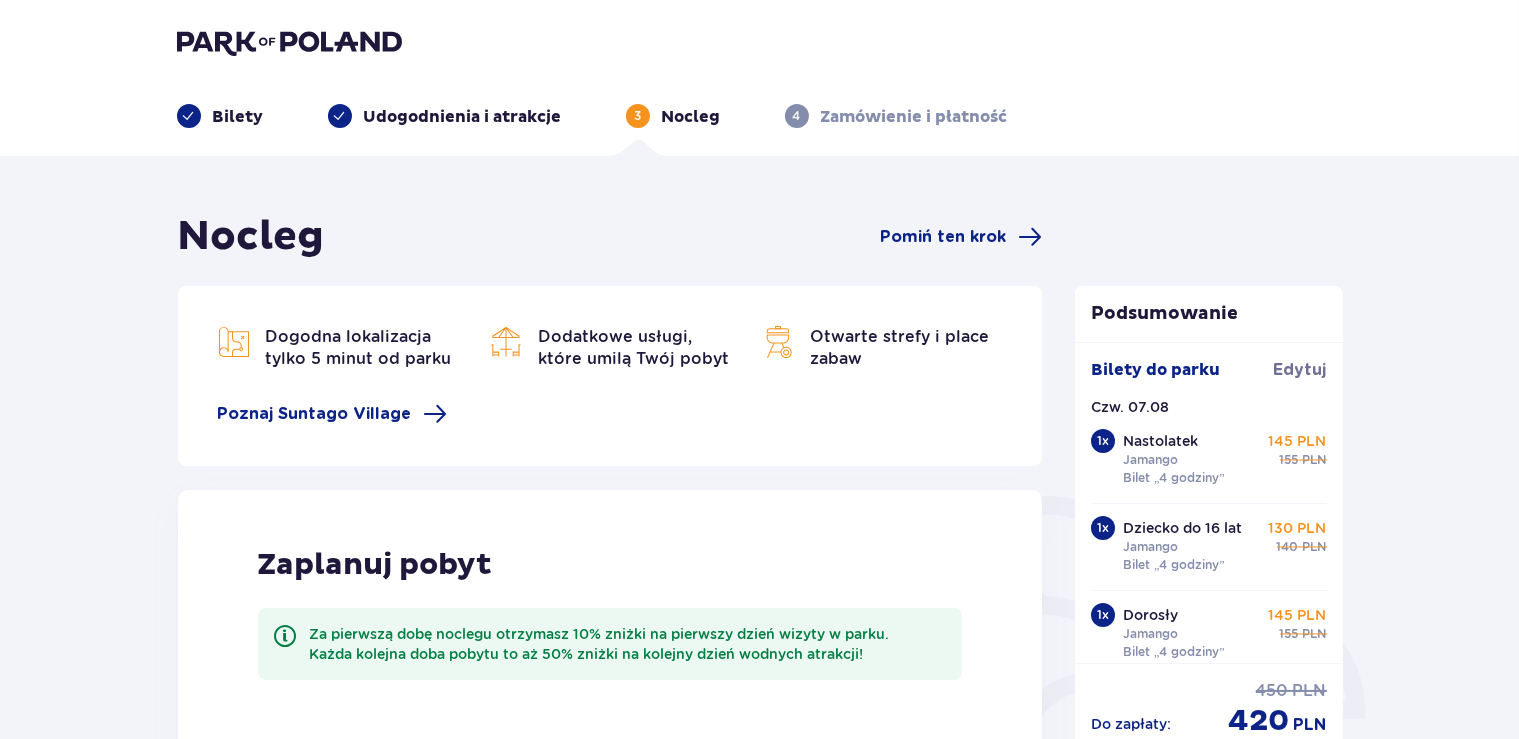 scroll, scrollTop: 0, scrollLeft: 0, axis: both 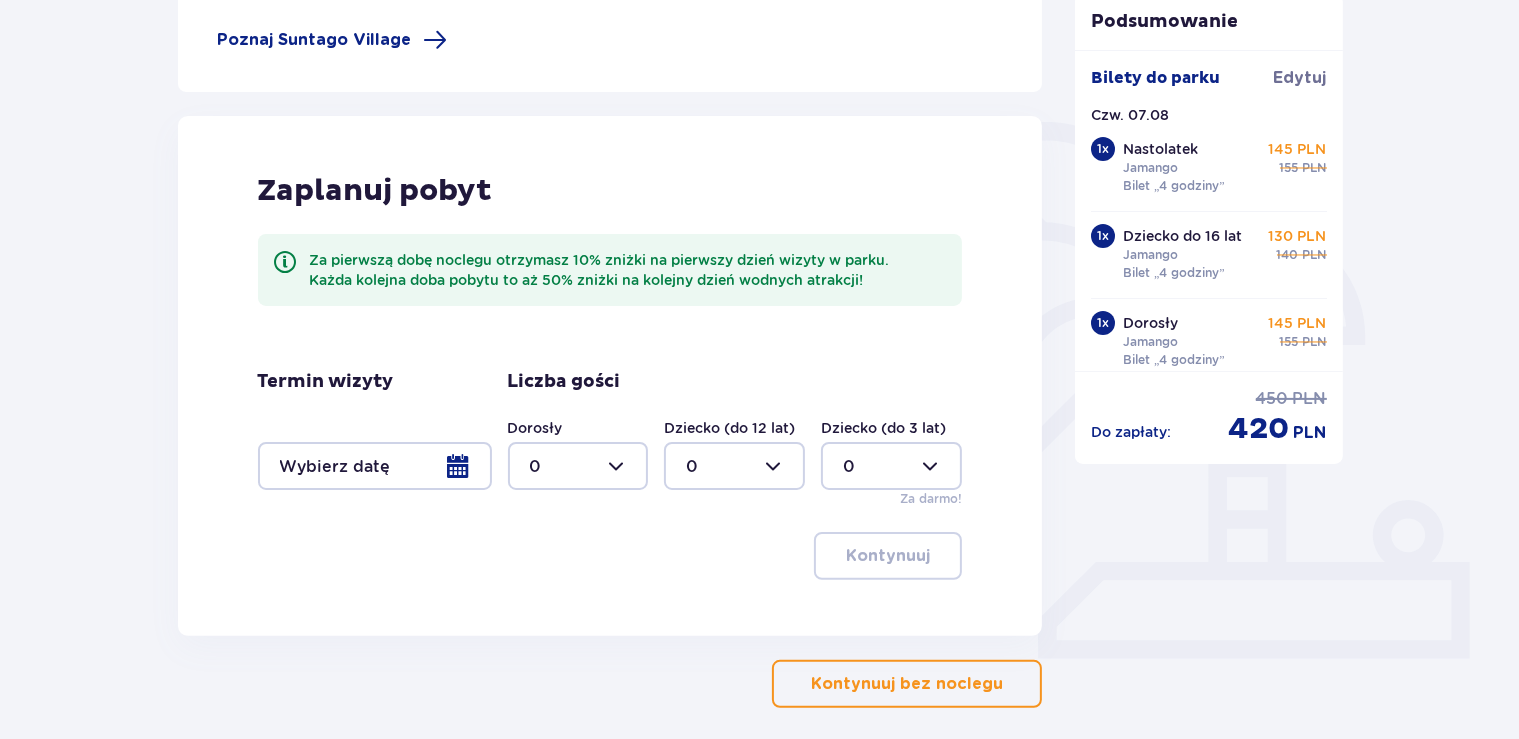click on "Kontynuuj bez noclegu" at bounding box center (907, 684) 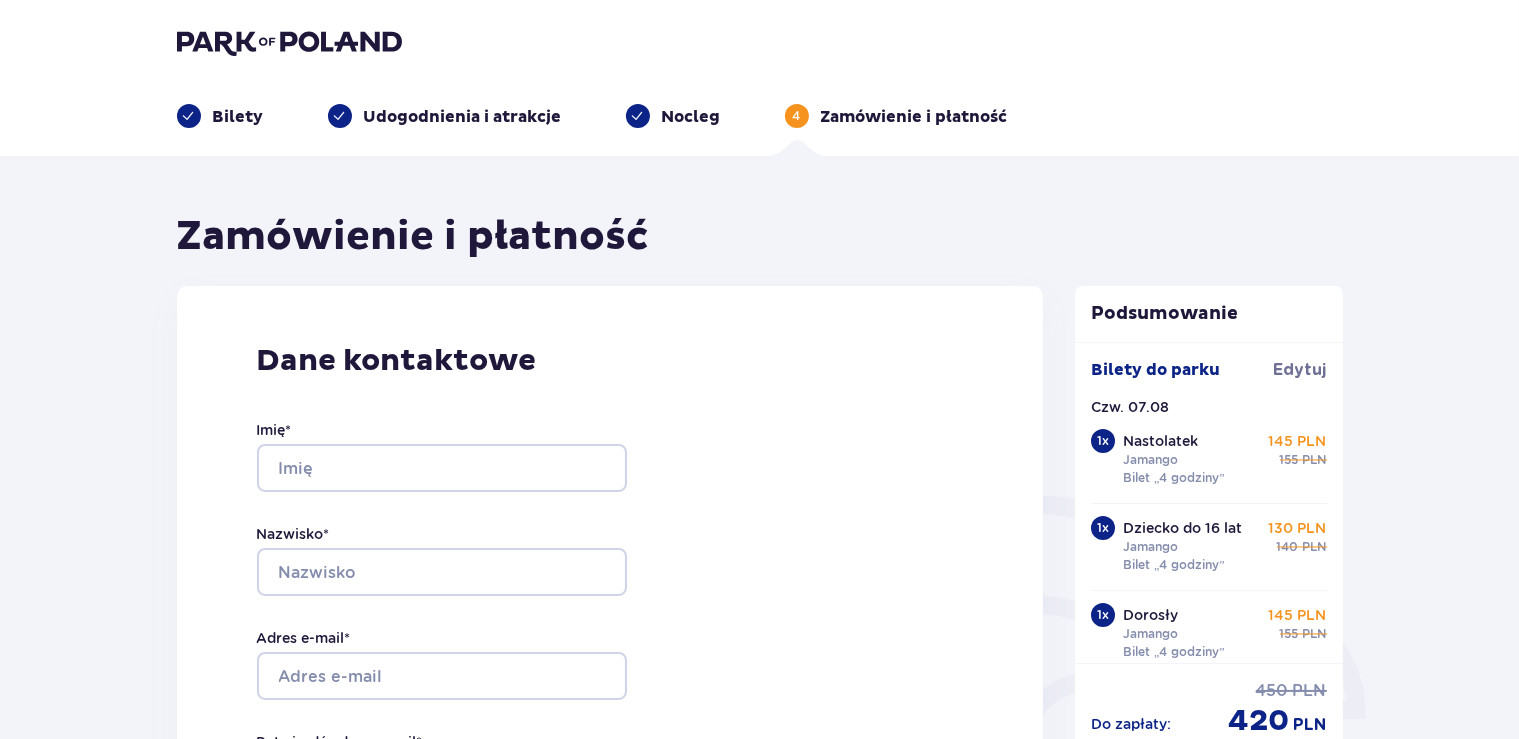 scroll, scrollTop: 0, scrollLeft: 0, axis: both 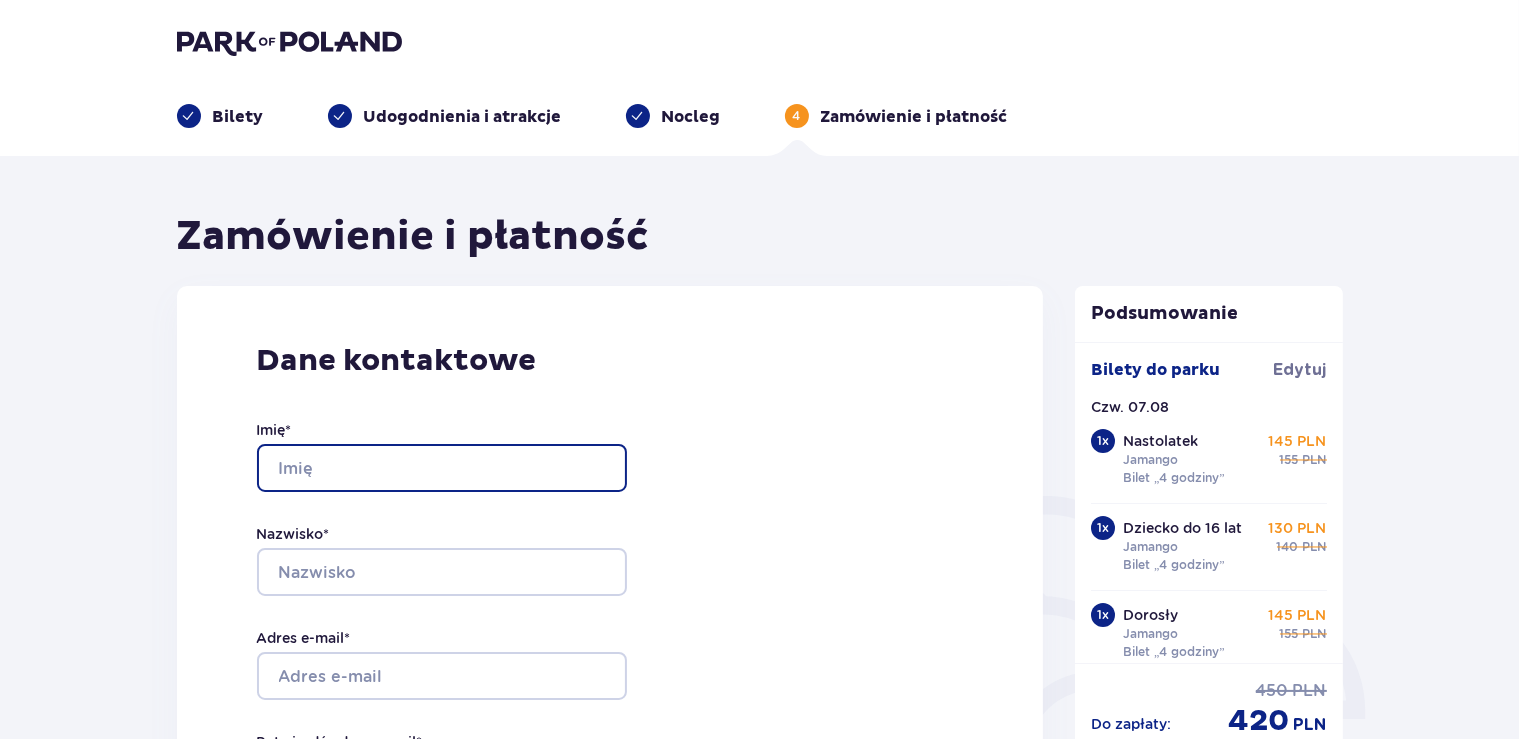 click on "Imię *" at bounding box center [442, 468] 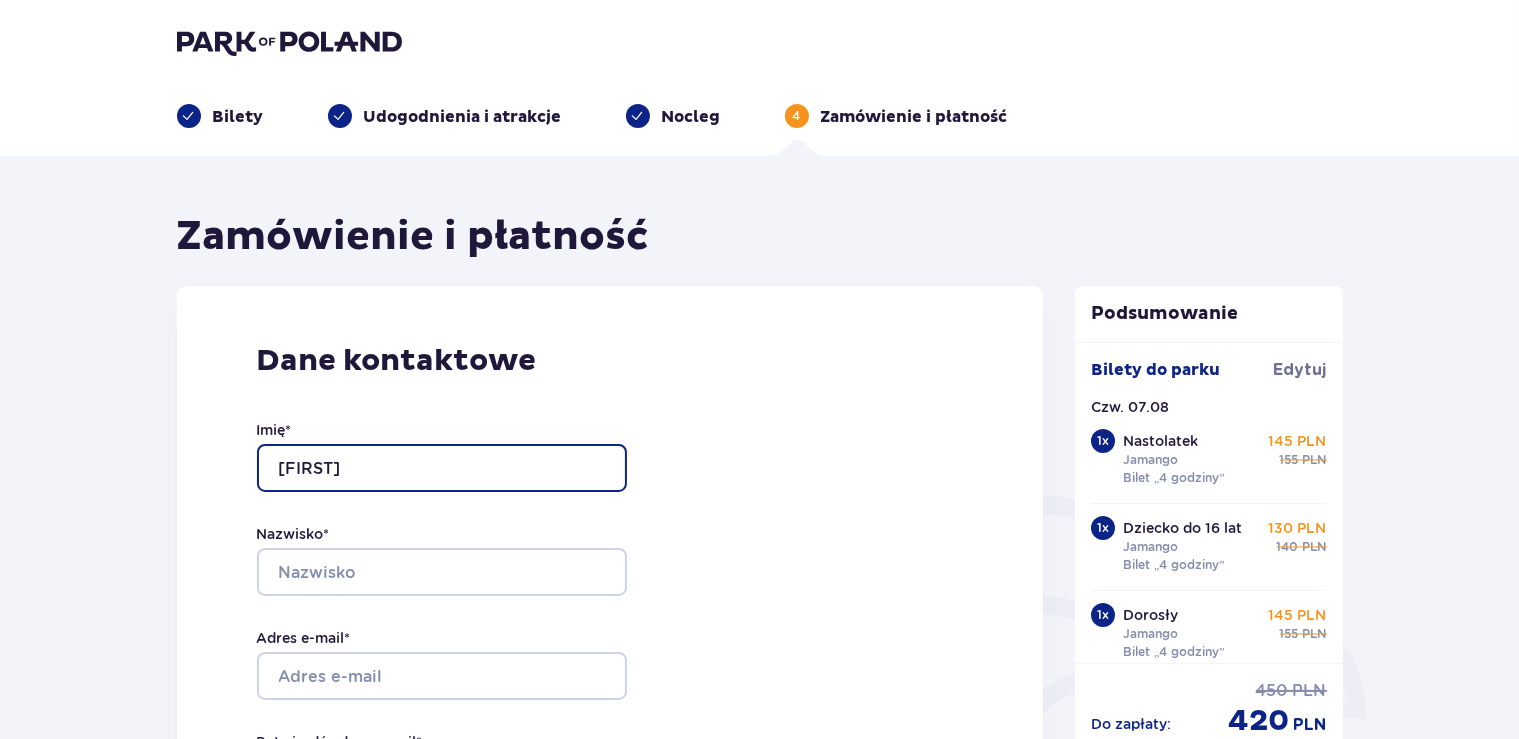 type on "Magdalena" 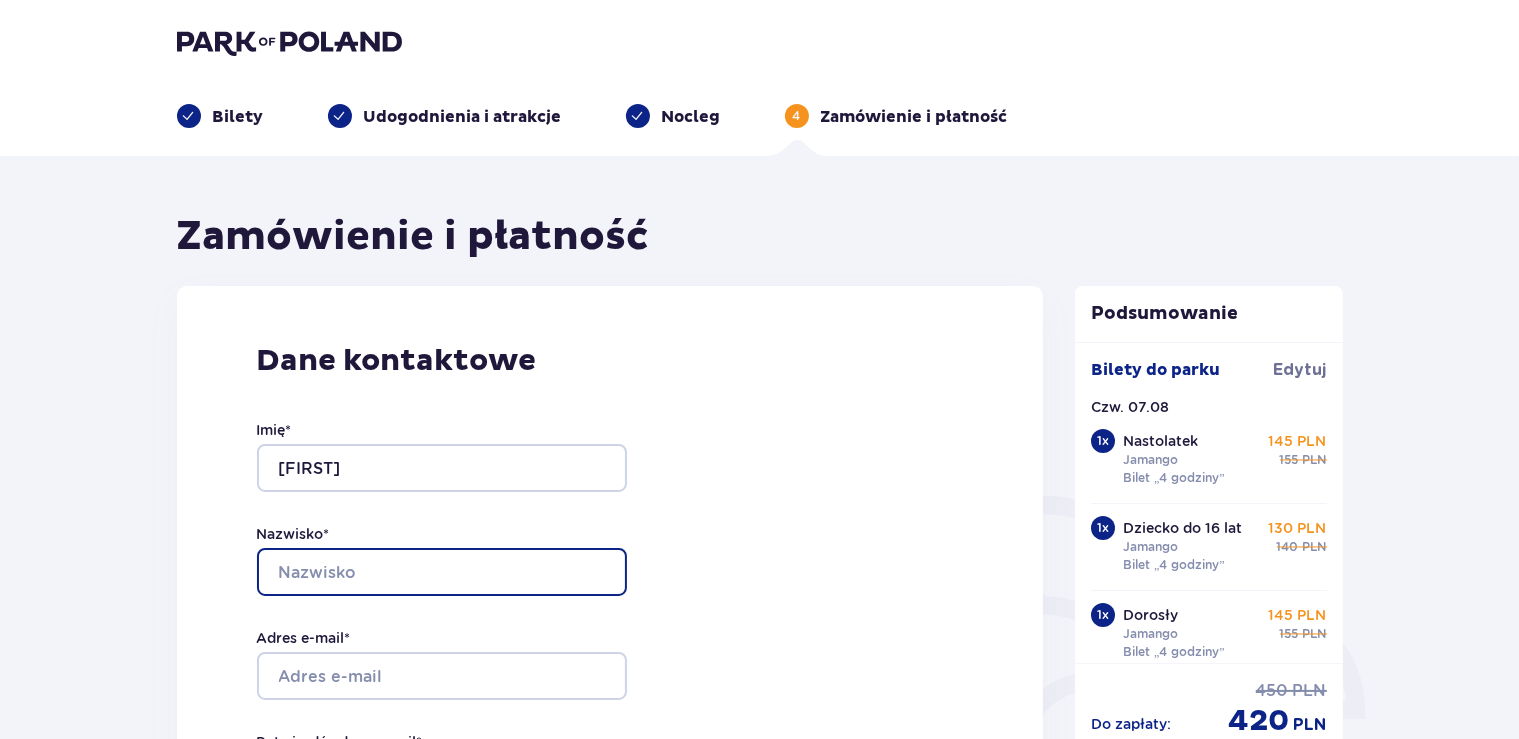 click on "Nazwisko *" at bounding box center (442, 572) 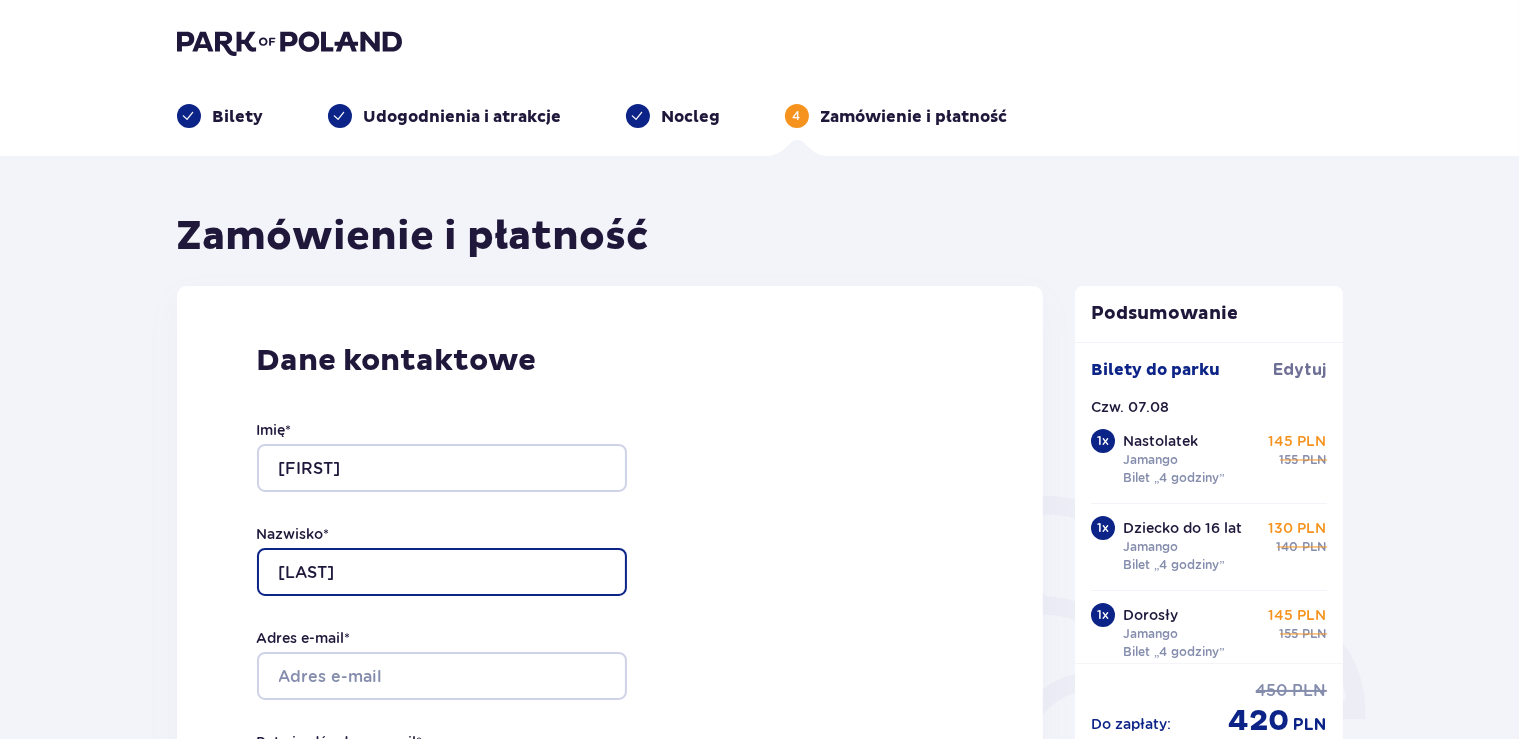 type on "Mielczarek-Puta" 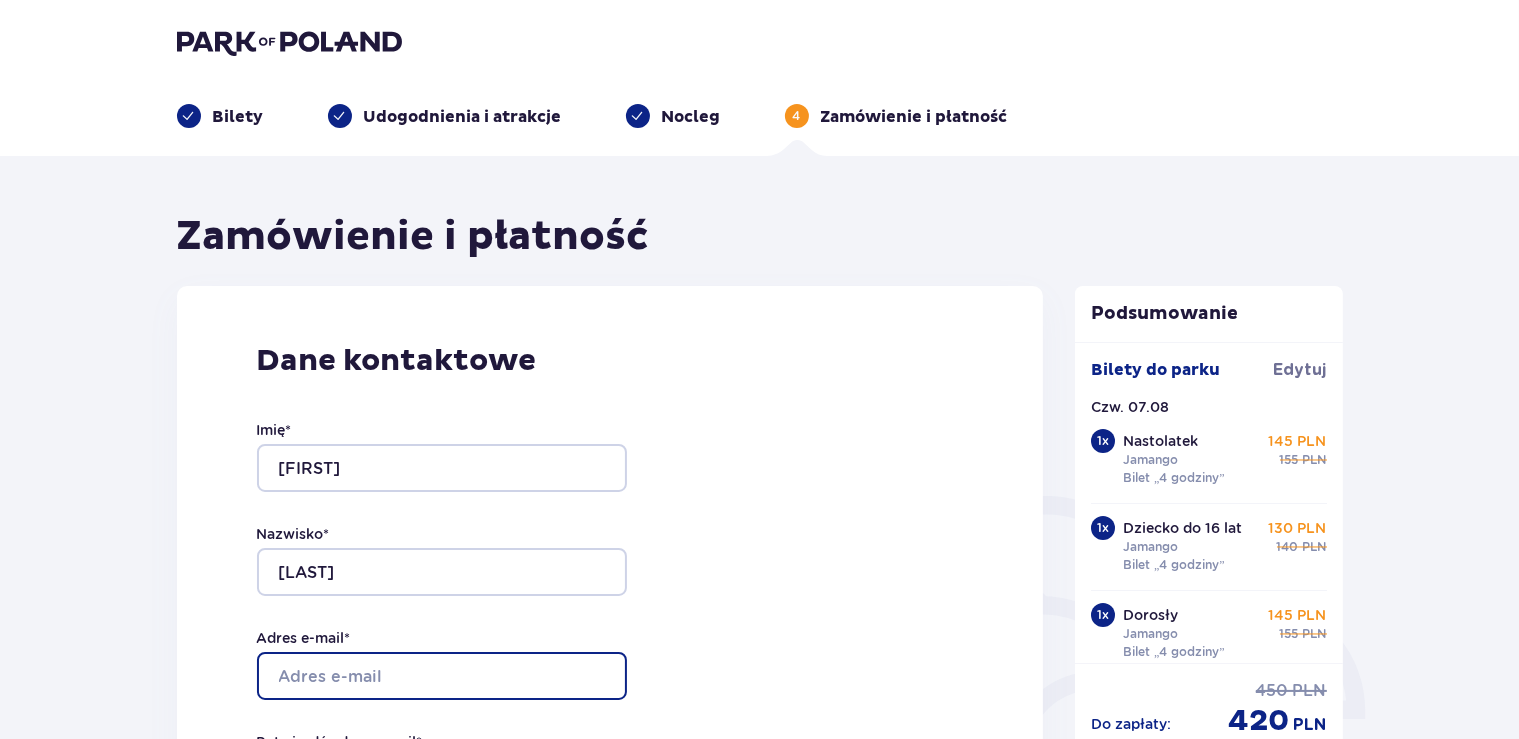 click on "Adres e-mail *" at bounding box center [442, 676] 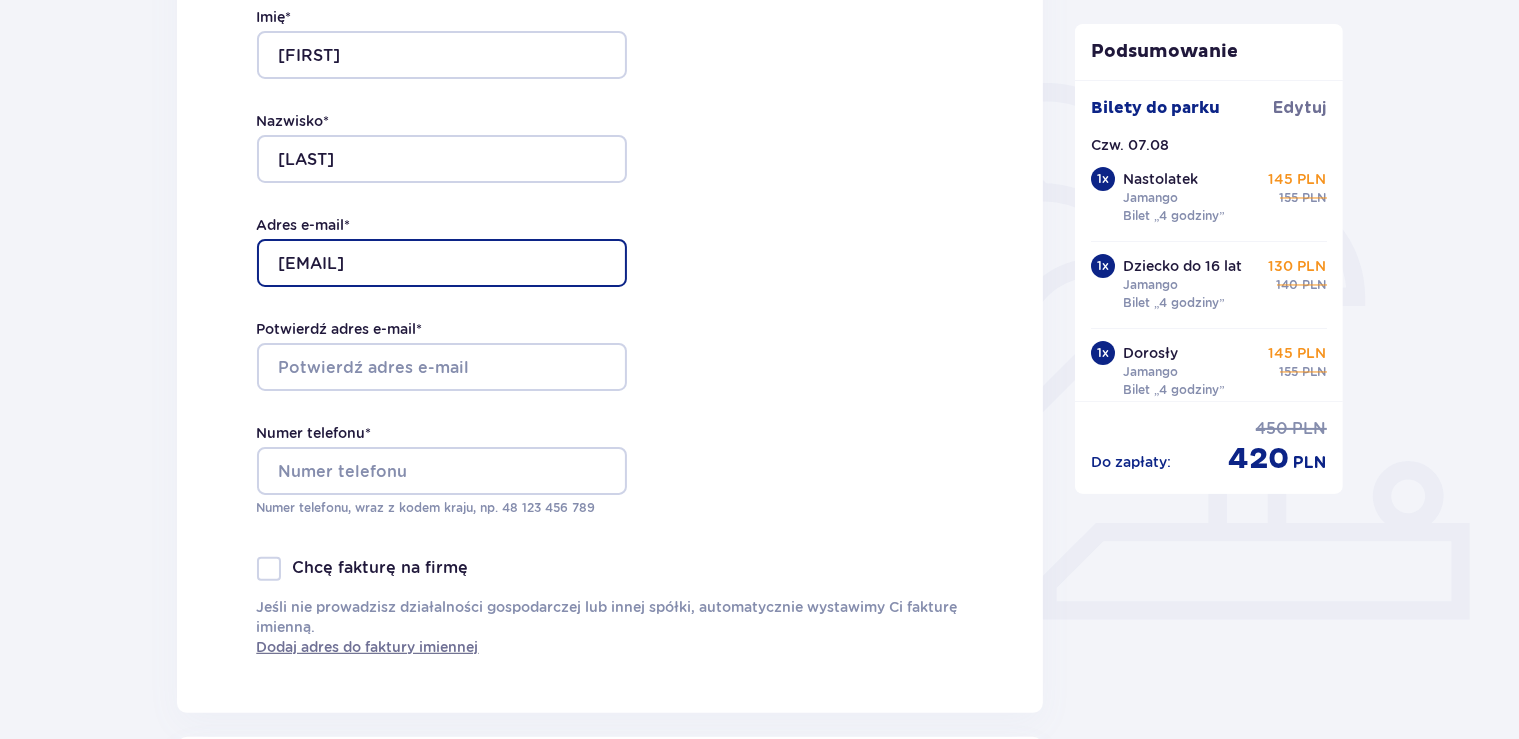 scroll, scrollTop: 420, scrollLeft: 0, axis: vertical 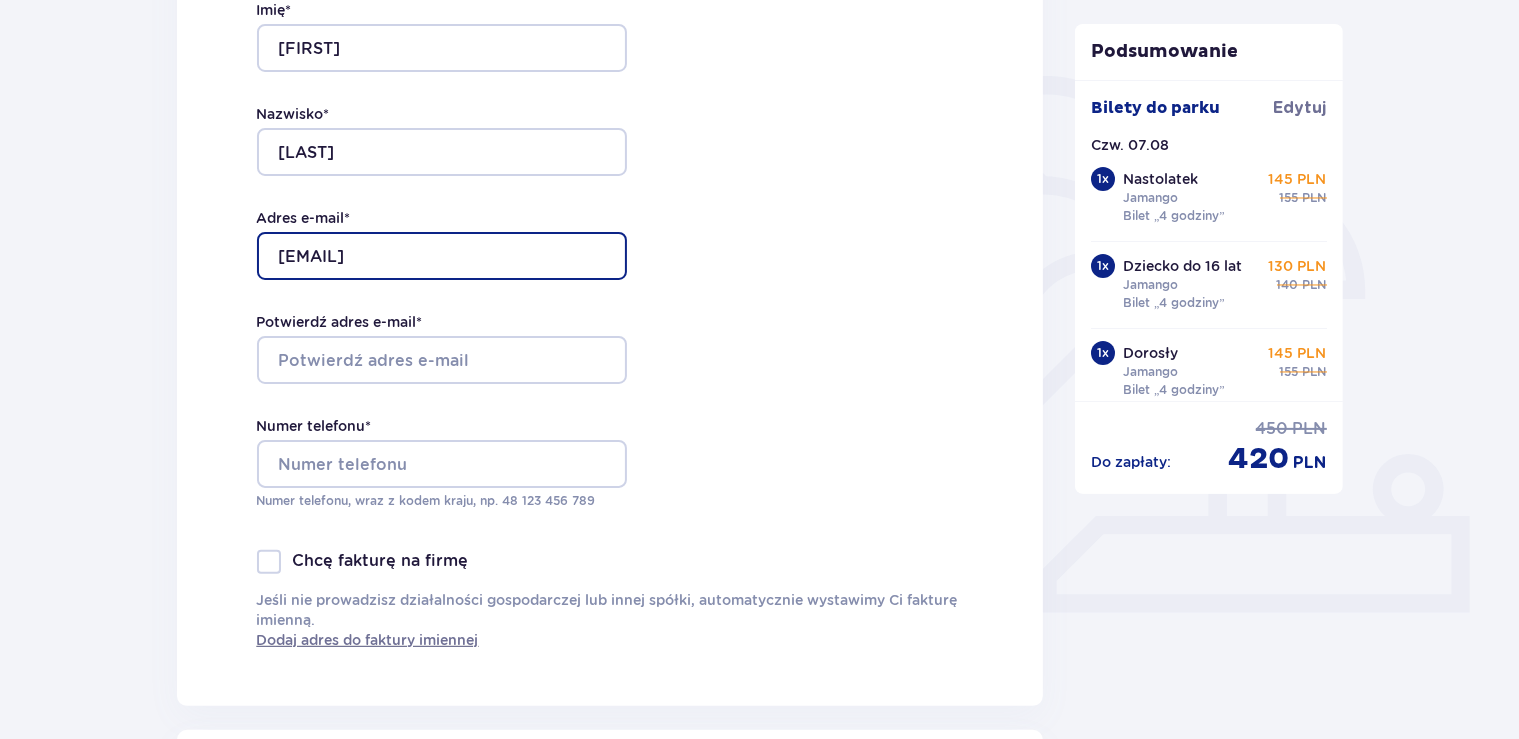 type on "[EMAIL]" 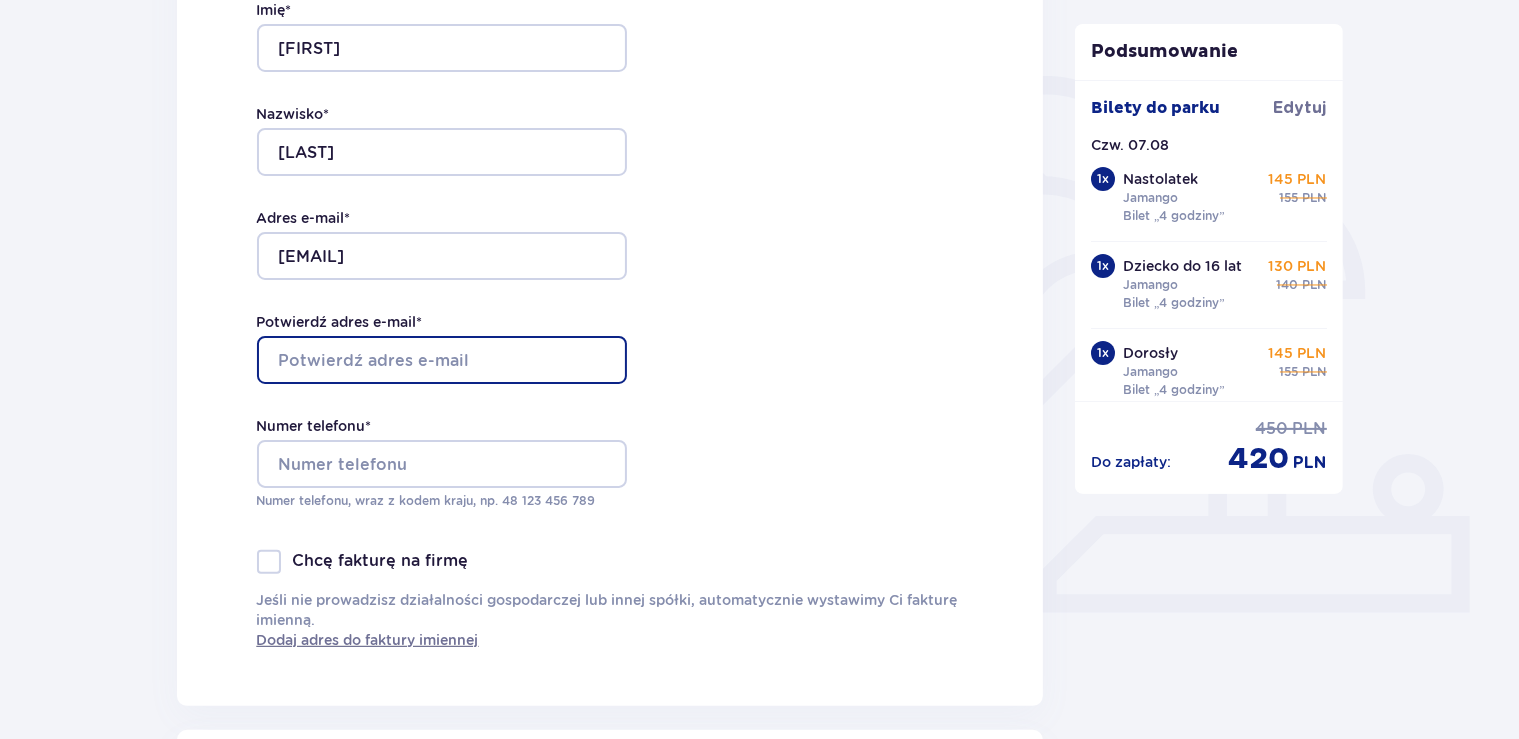 click on "Potwierdź adres e-mail *" at bounding box center (442, 360) 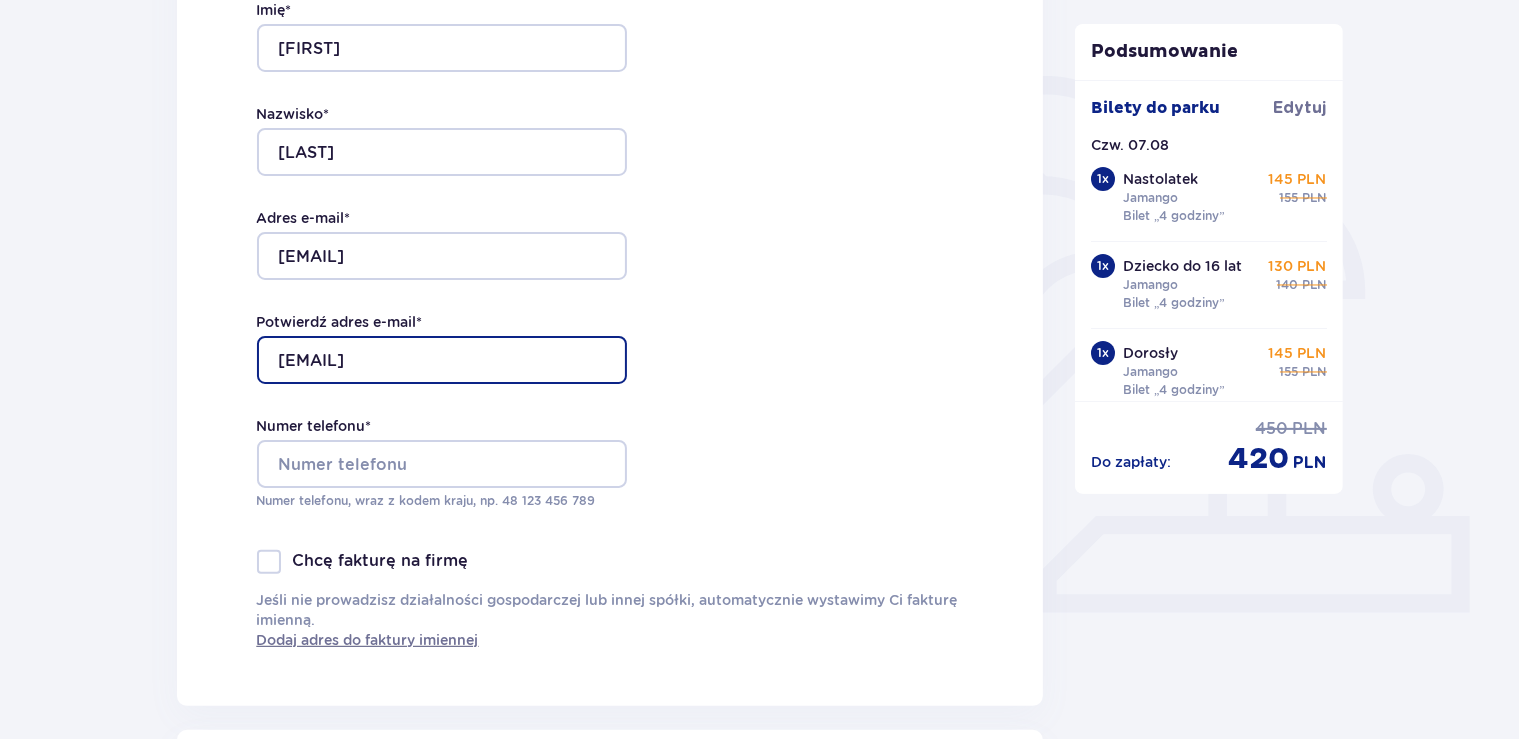 type on "[EMAIL]" 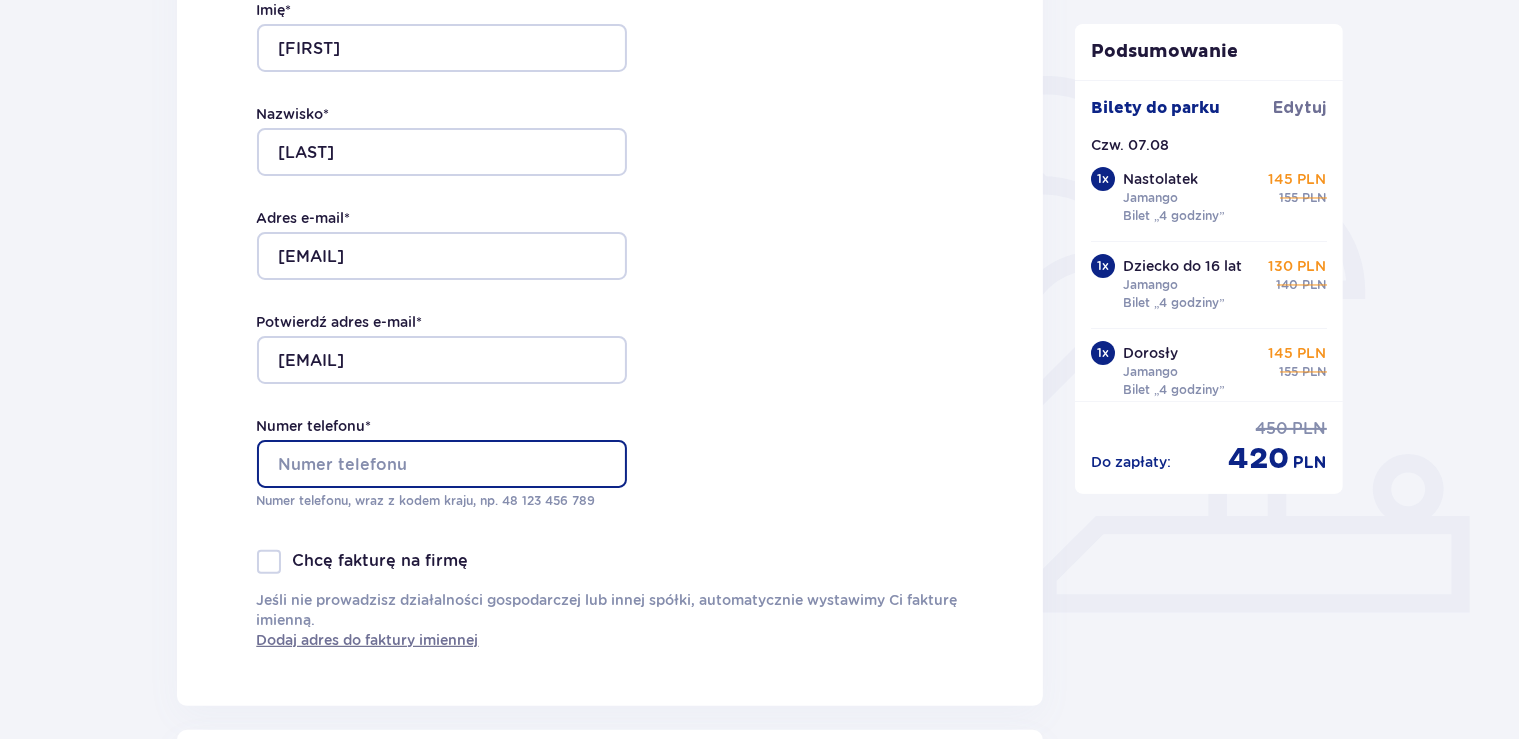 click on "Numer telefonu *" at bounding box center [442, 464] 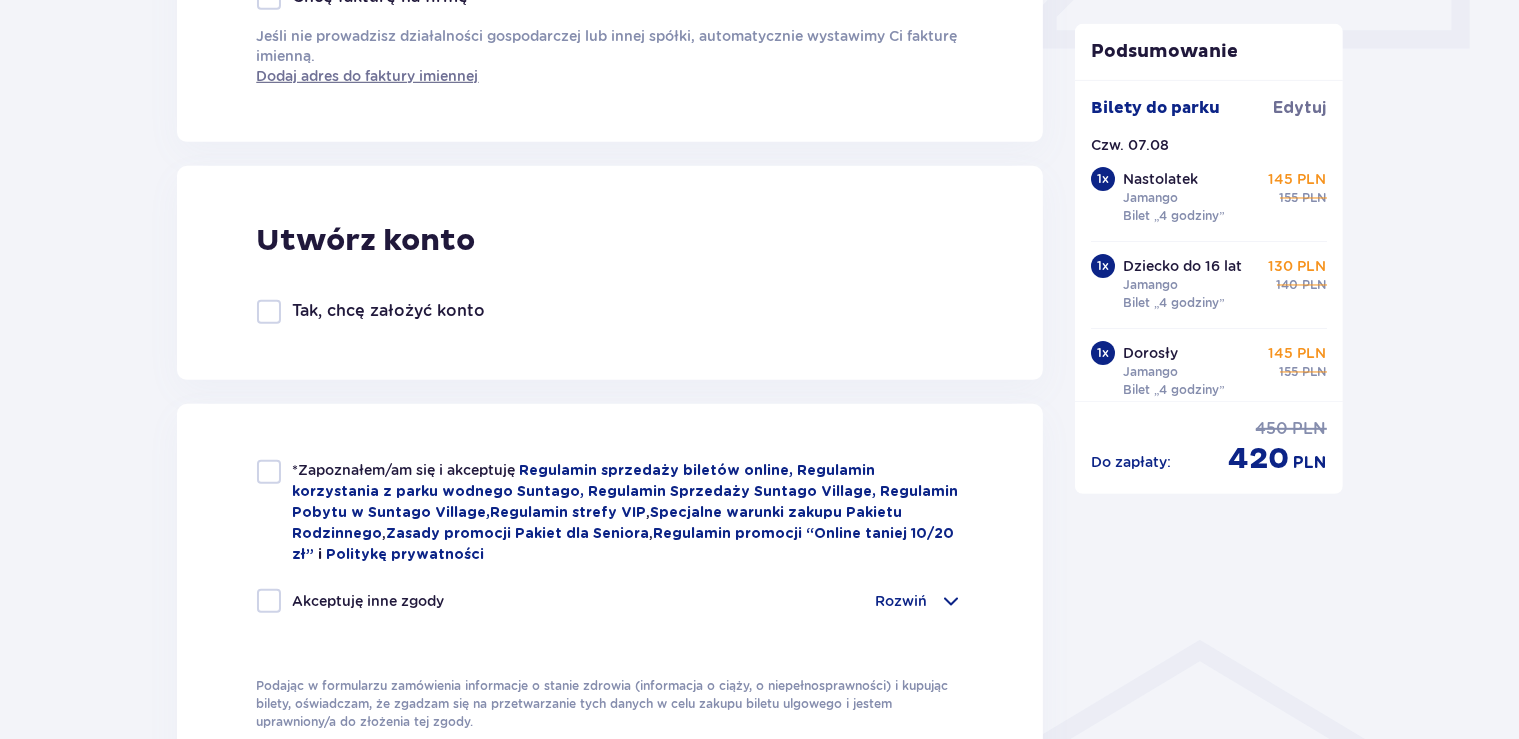 scroll, scrollTop: 1003, scrollLeft: 0, axis: vertical 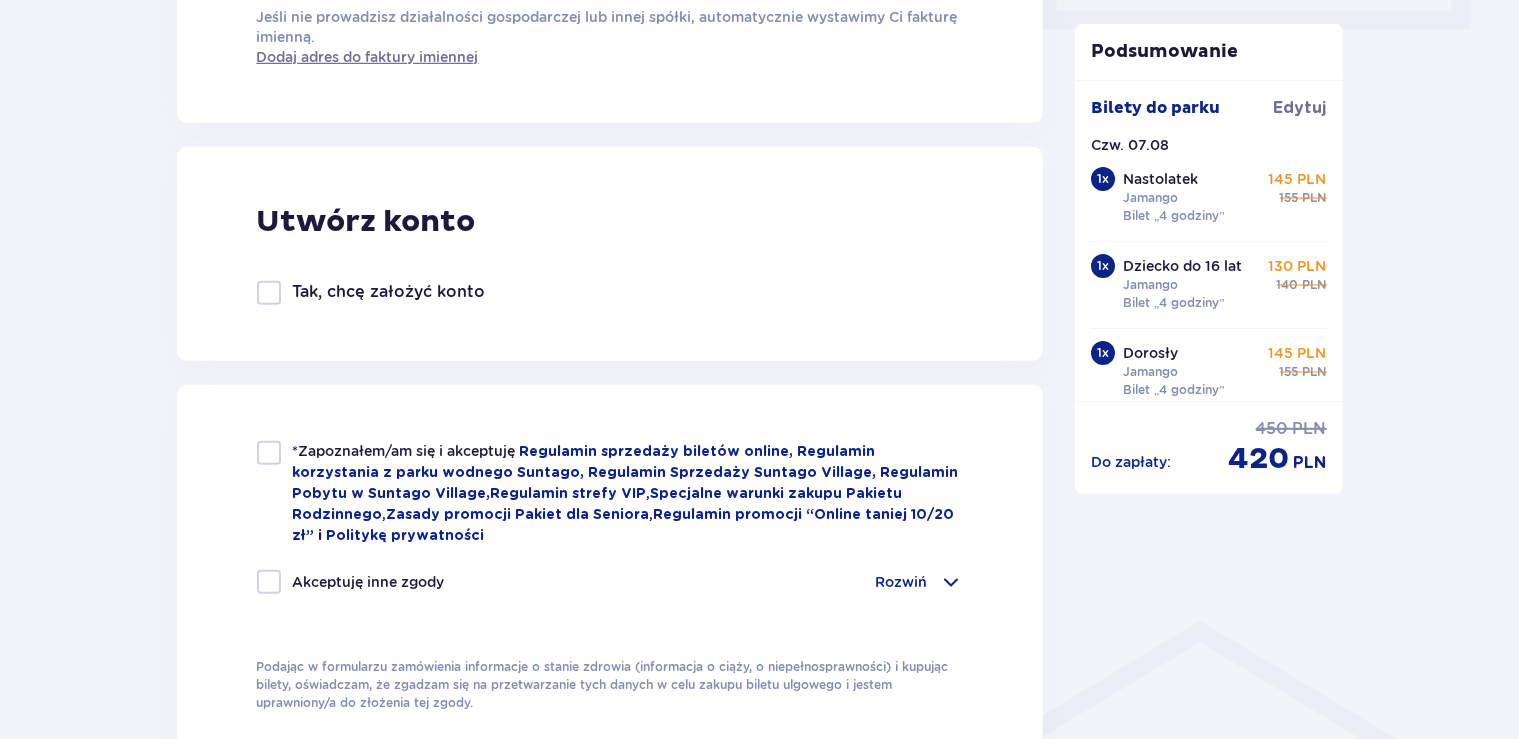 type on "501016680" 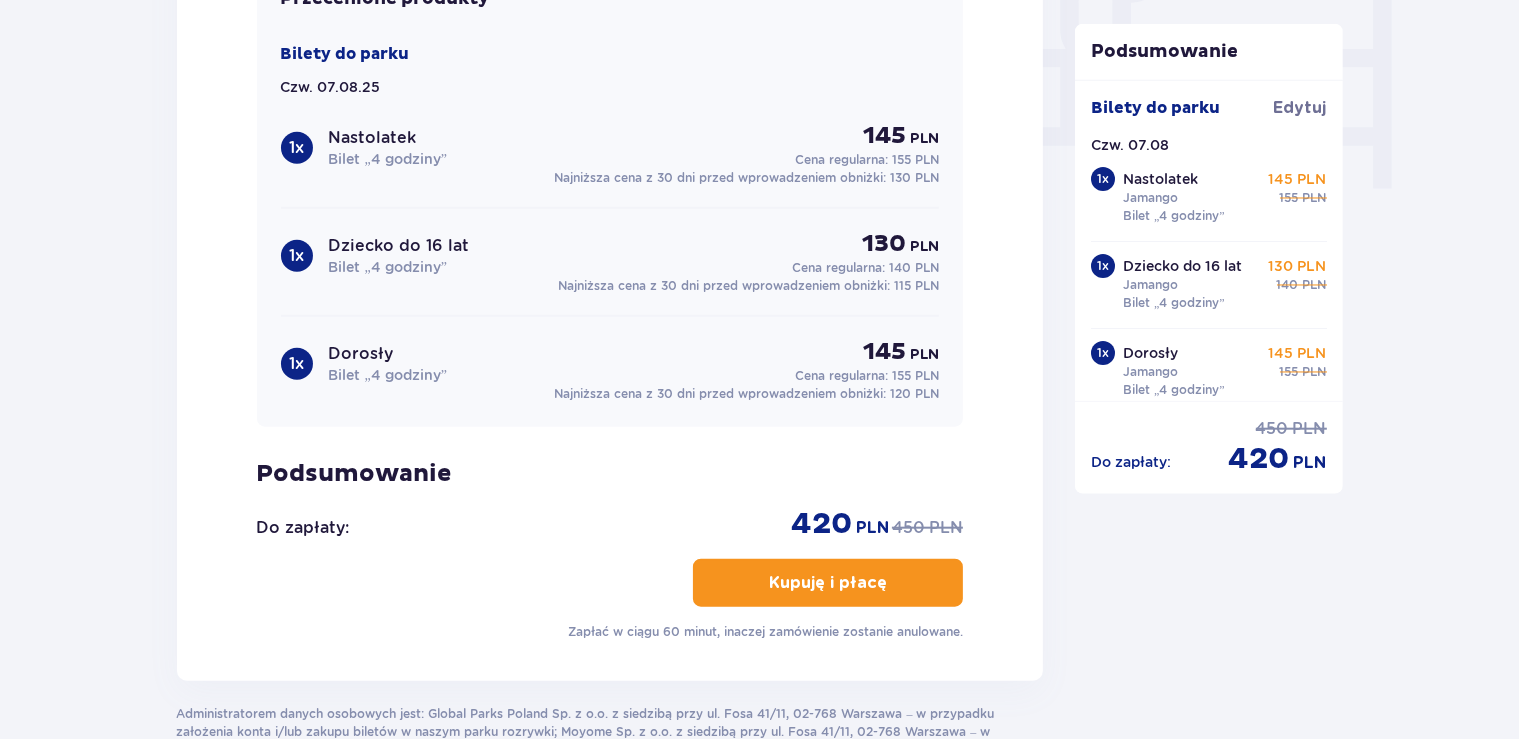 scroll, scrollTop: 1980, scrollLeft: 0, axis: vertical 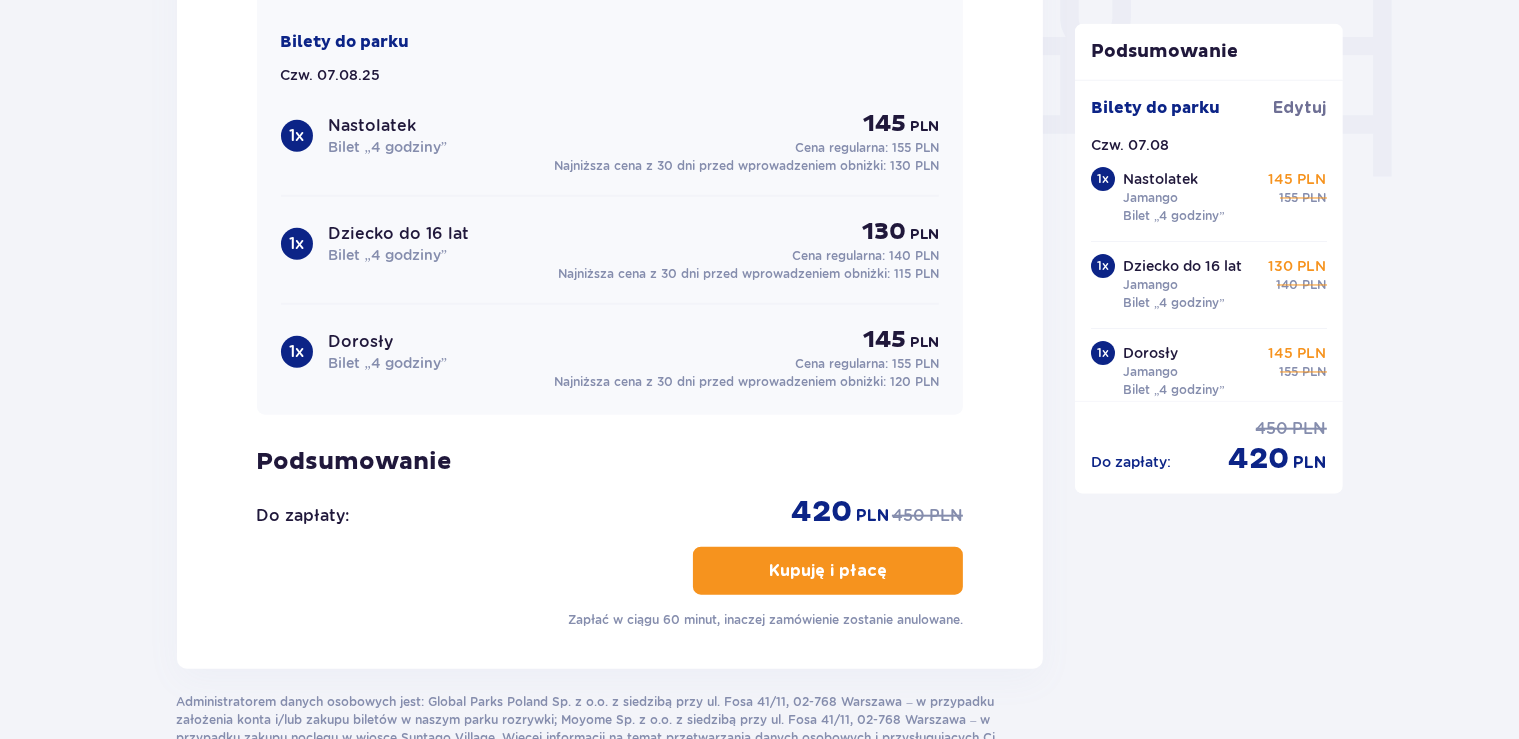click on "Kupuję i płacę" at bounding box center (828, 571) 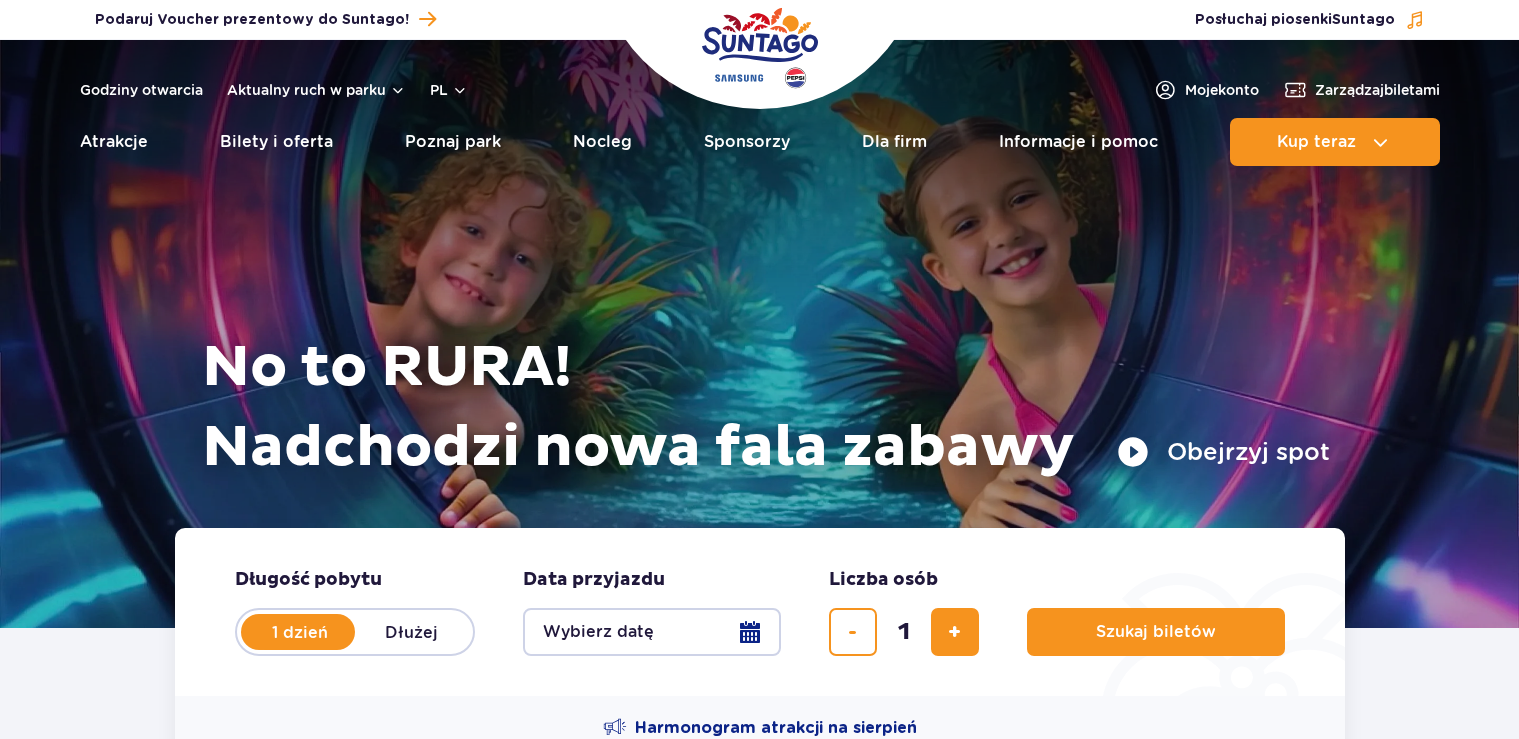 scroll, scrollTop: 0, scrollLeft: 0, axis: both 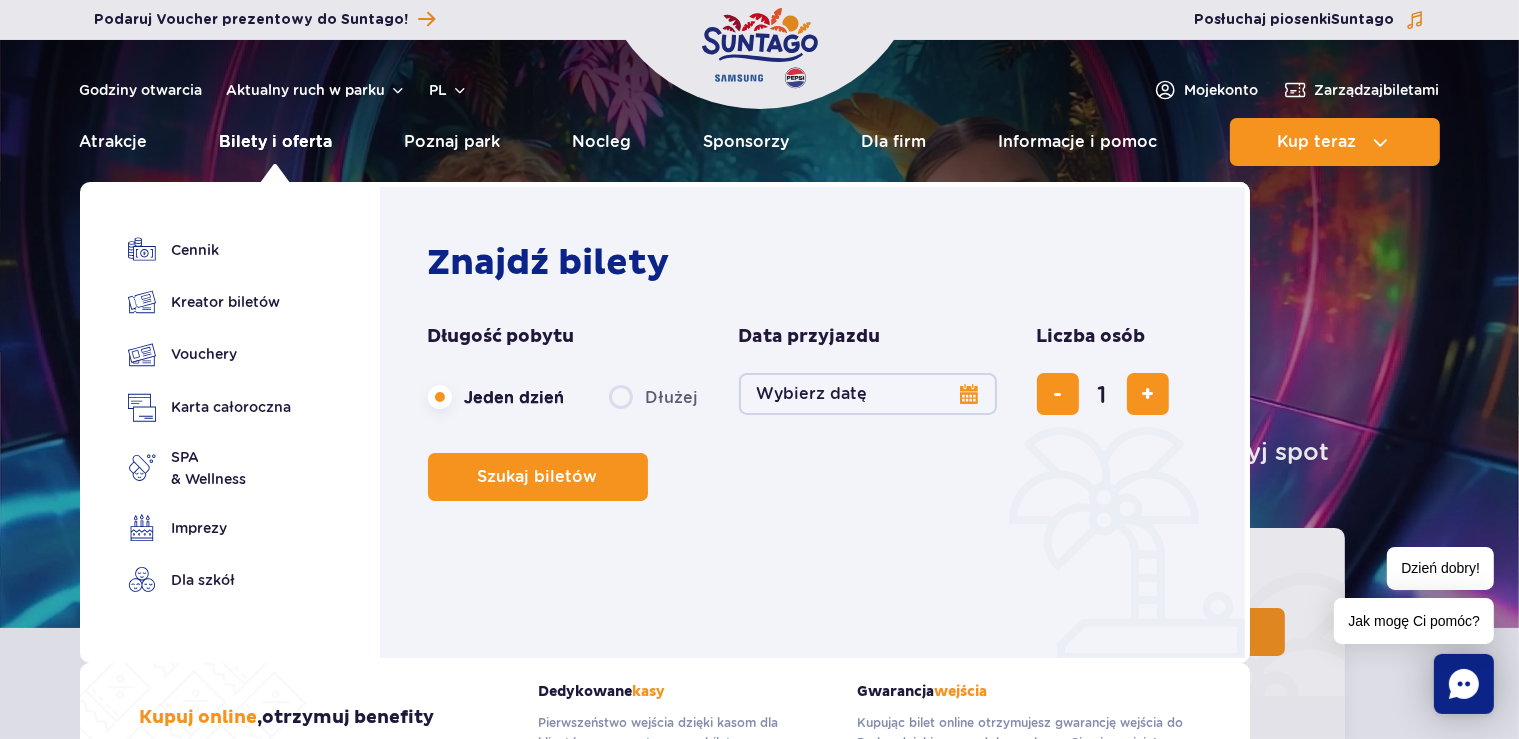 click on "Bilety i oferta" at bounding box center [276, 142] 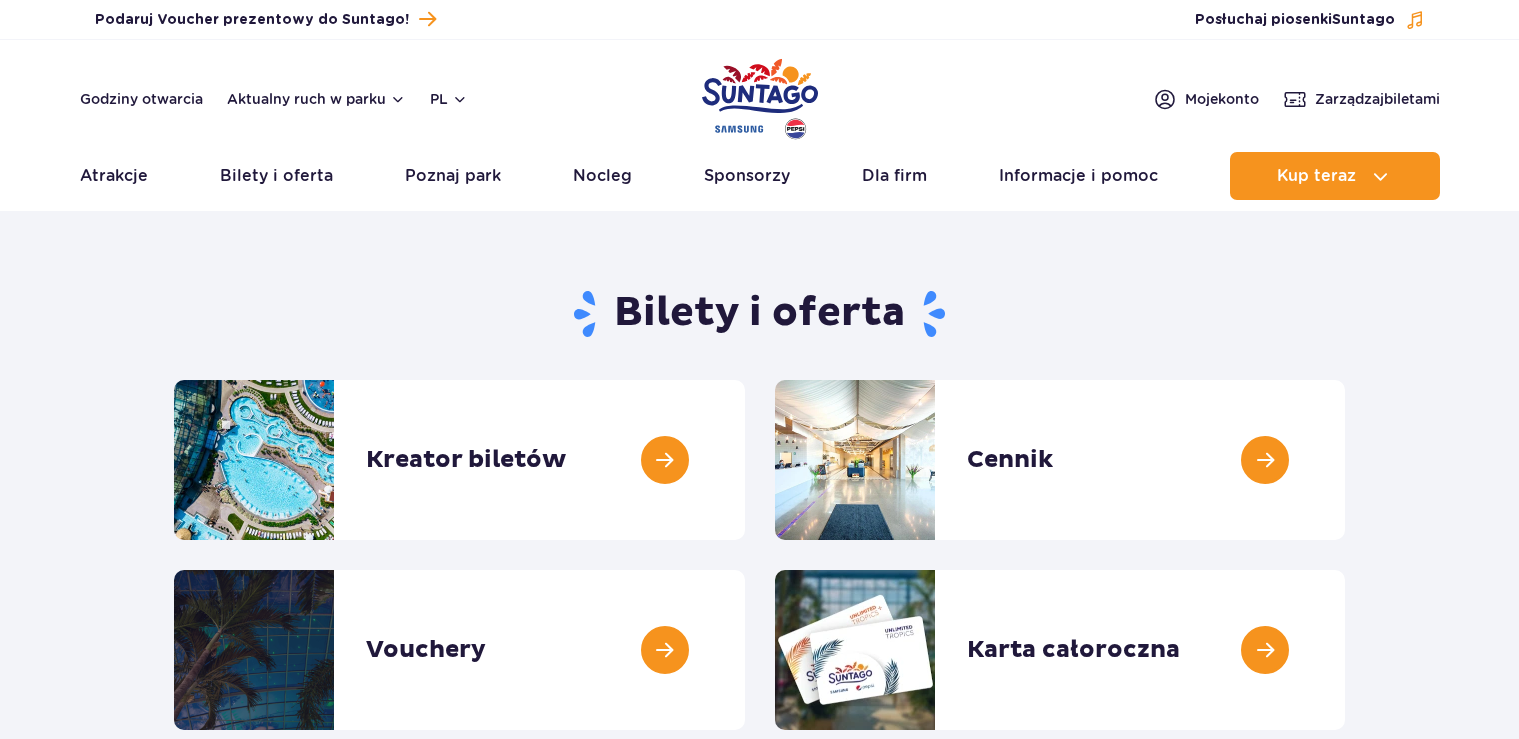 scroll, scrollTop: 0, scrollLeft: 0, axis: both 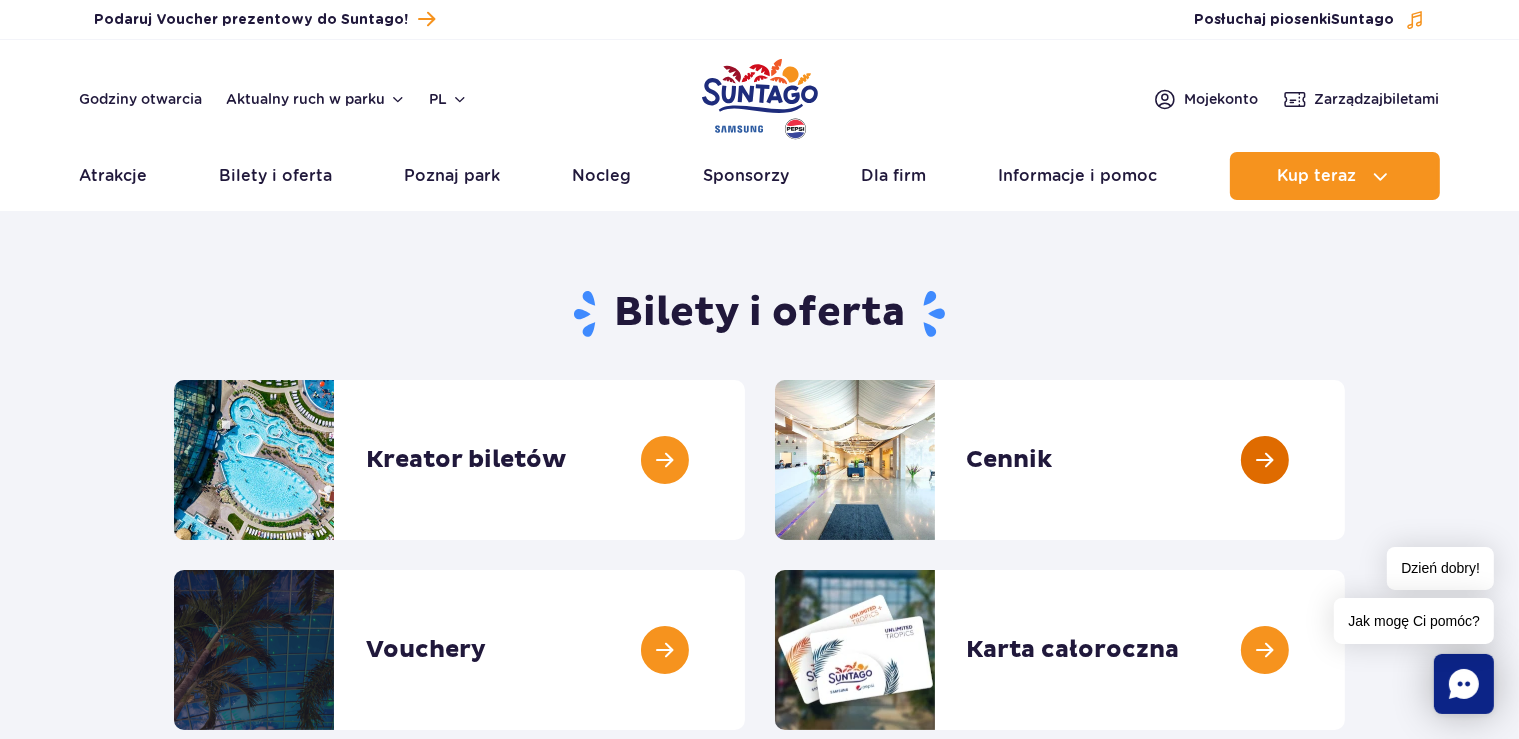 click at bounding box center [1345, 460] 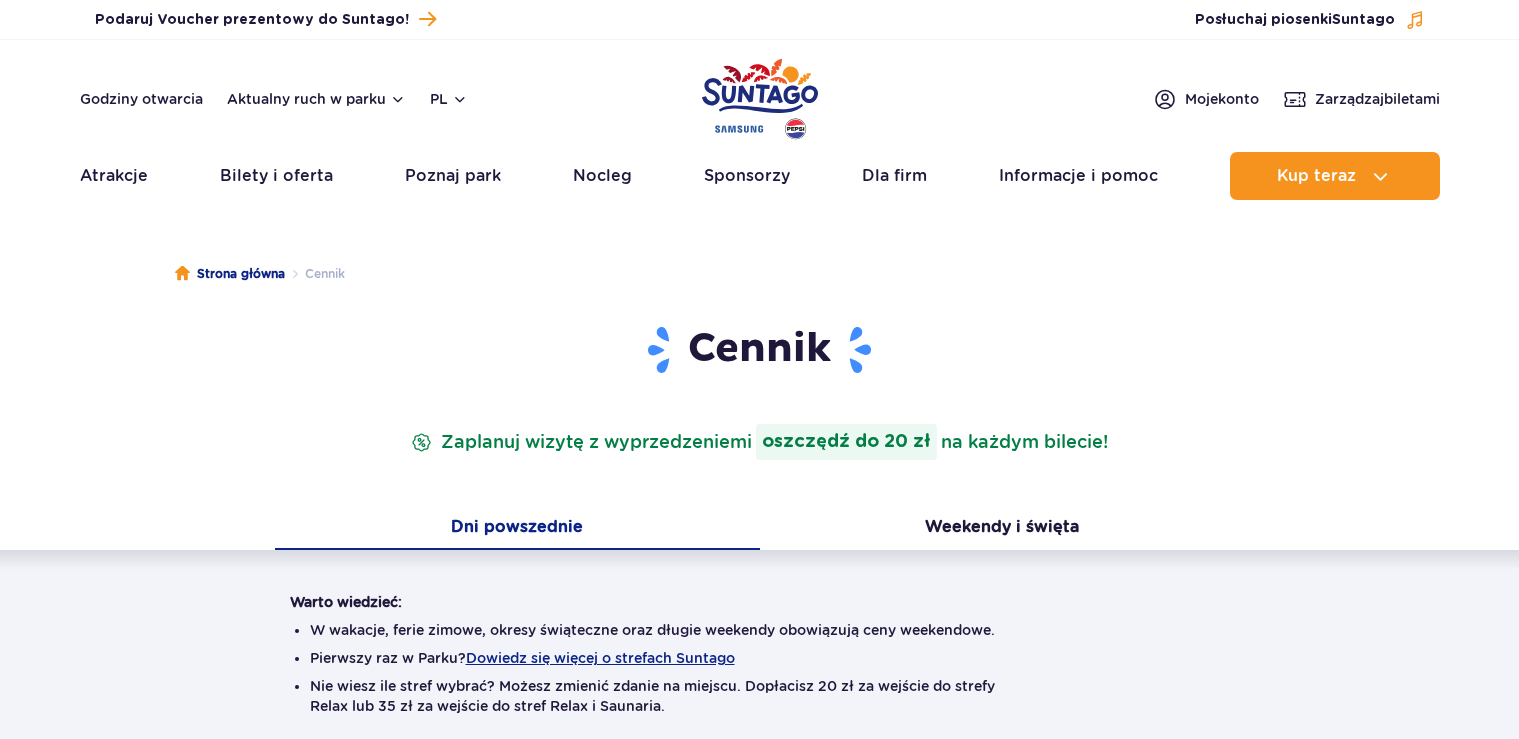 scroll, scrollTop: 0, scrollLeft: 0, axis: both 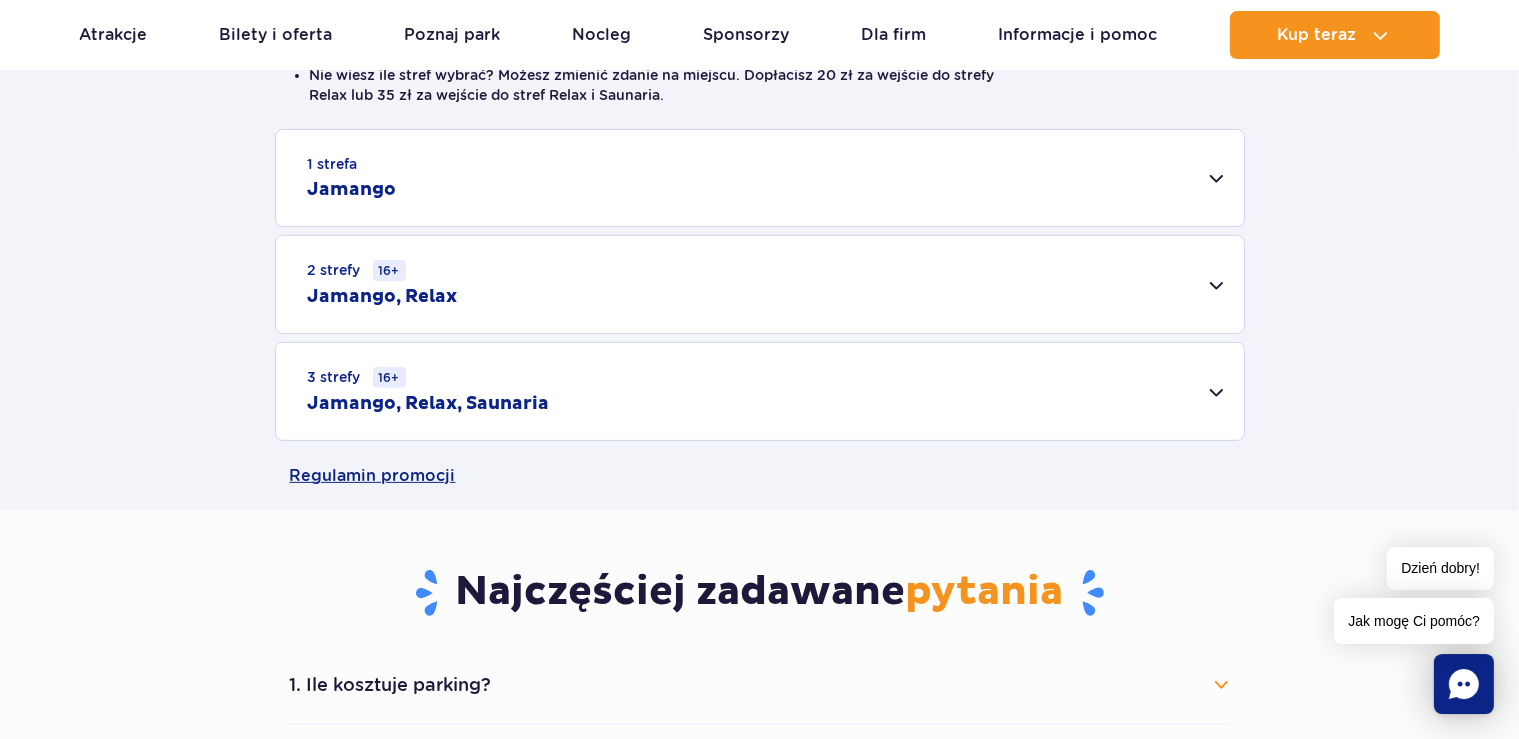 click on "1 strefa
Jamango" at bounding box center [760, 178] 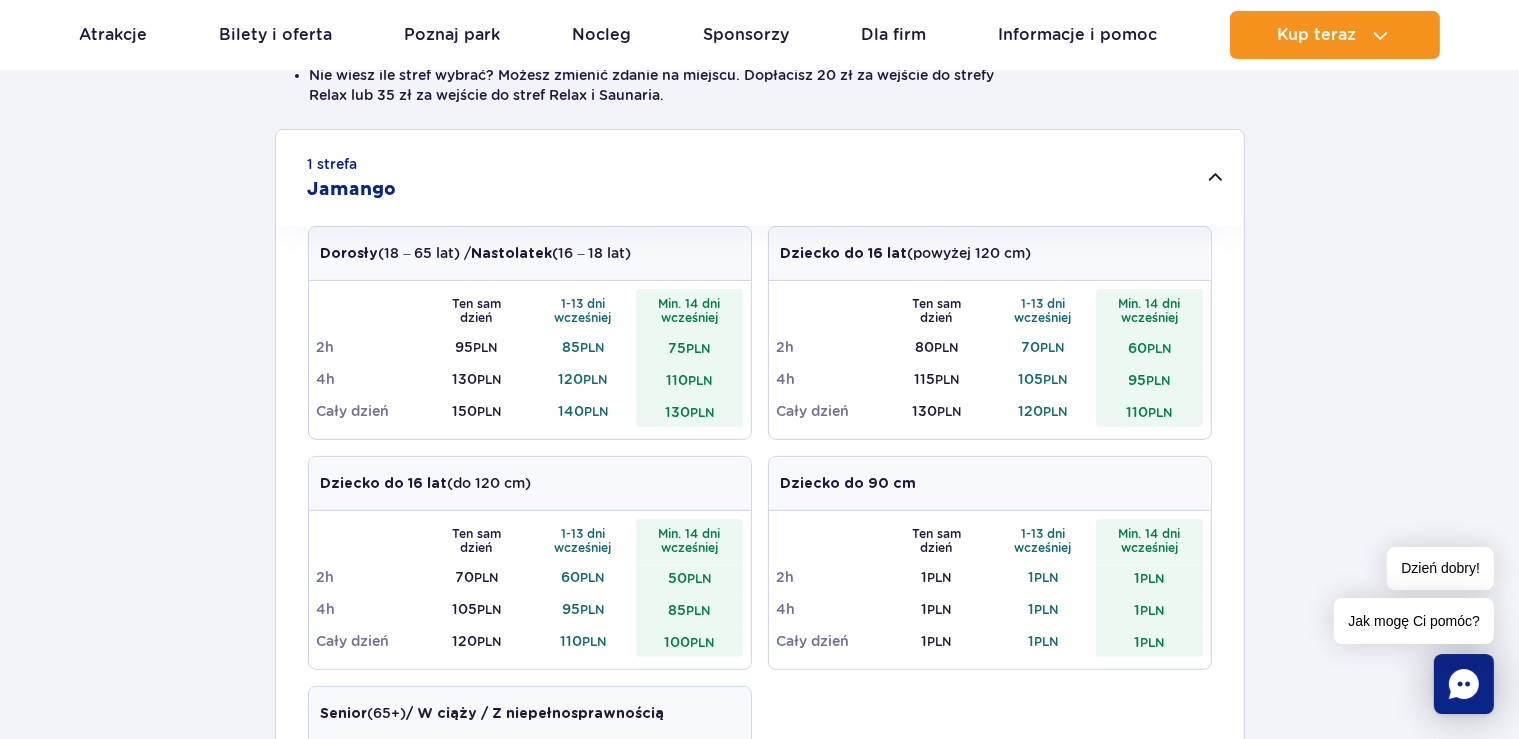 scroll, scrollTop: 683, scrollLeft: 0, axis: vertical 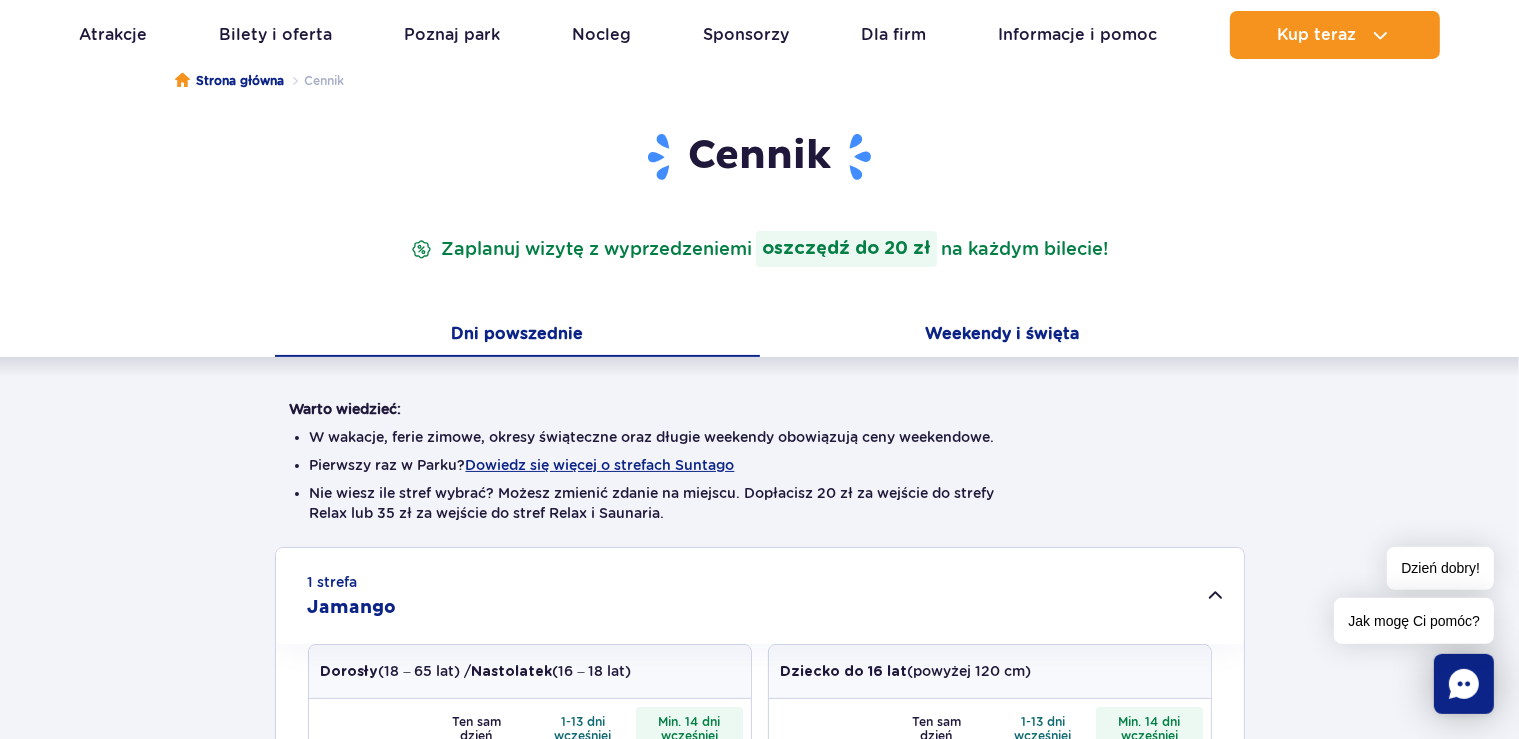 click on "Weekendy i święta" at bounding box center (1002, 336) 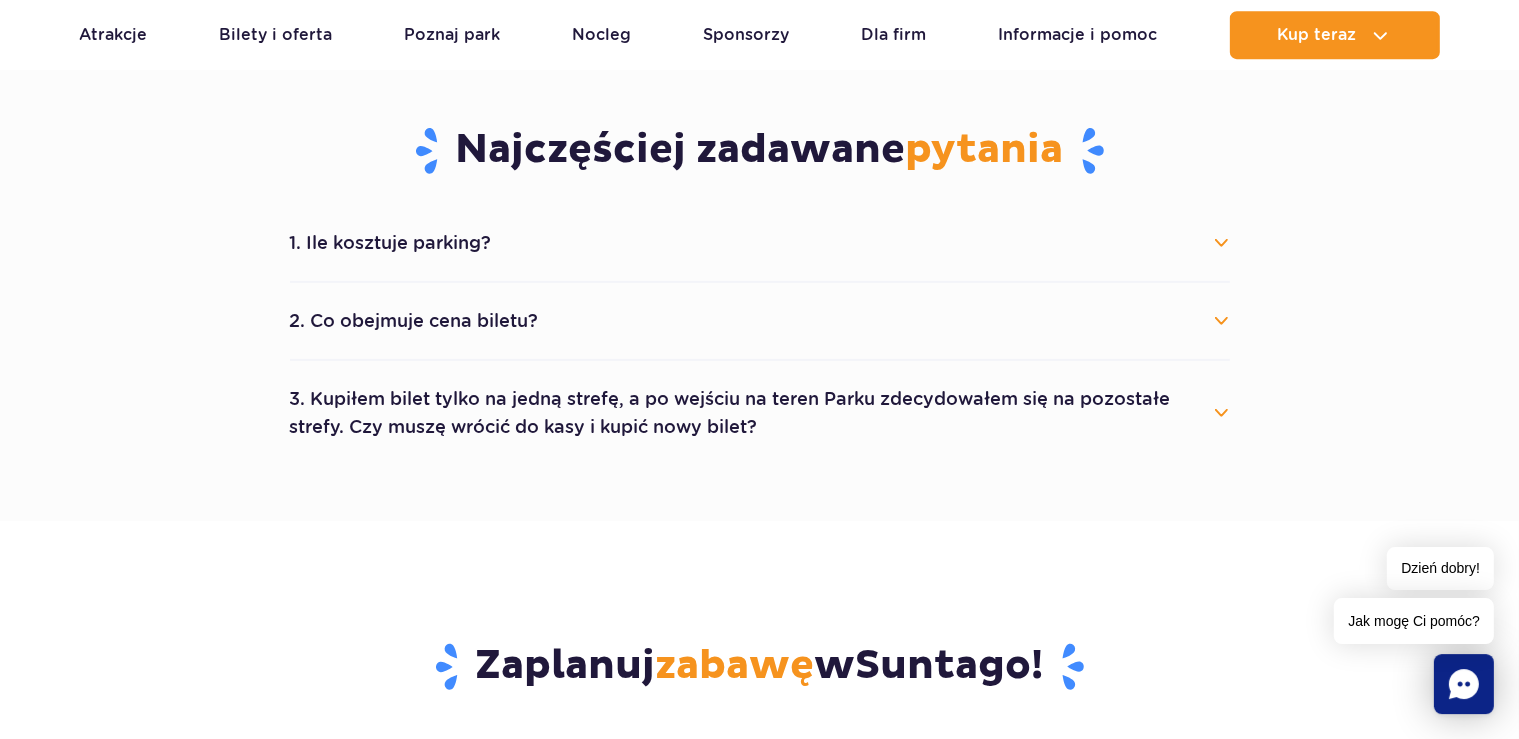 scroll, scrollTop: 1058, scrollLeft: 0, axis: vertical 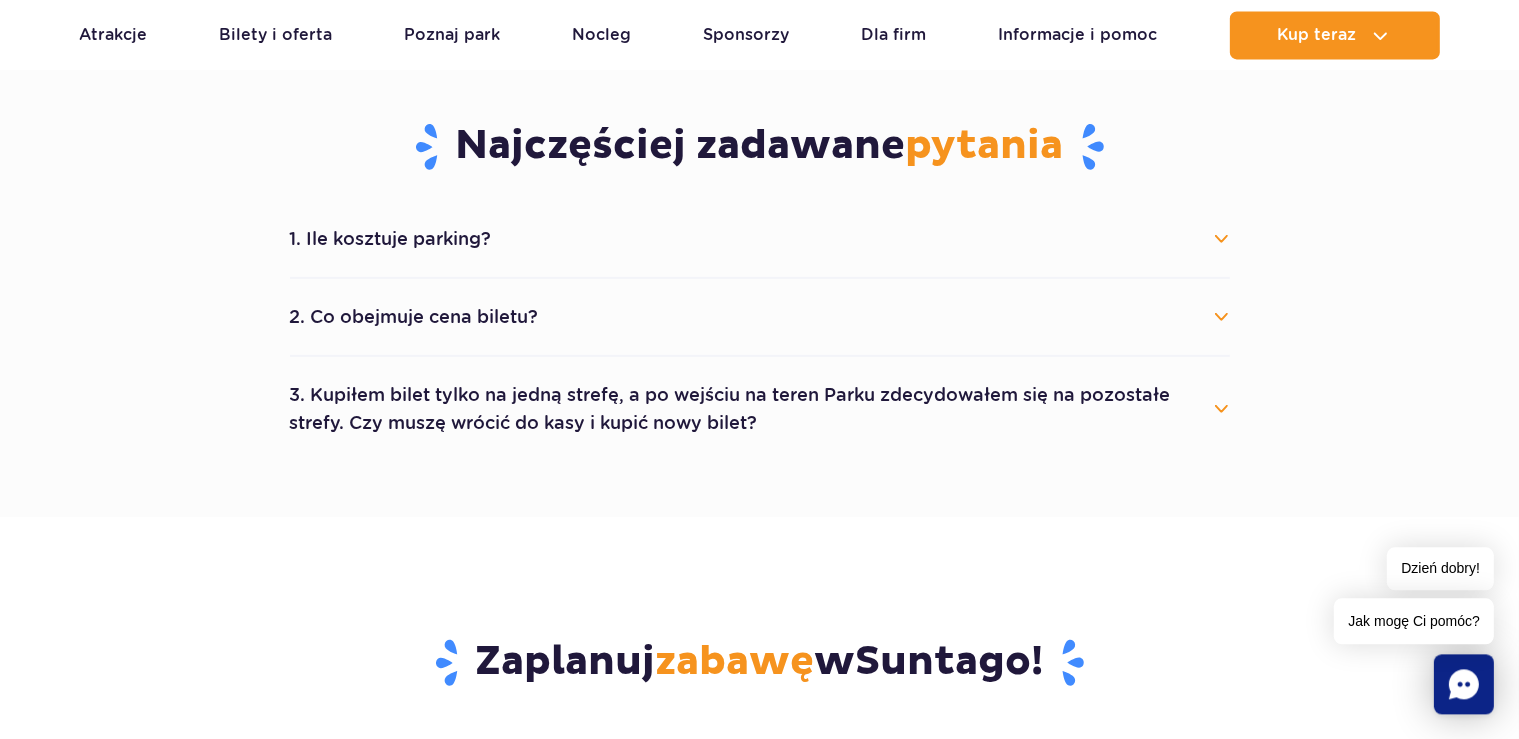 click on "1. Ile kosztuje parking?" at bounding box center [760, 238] 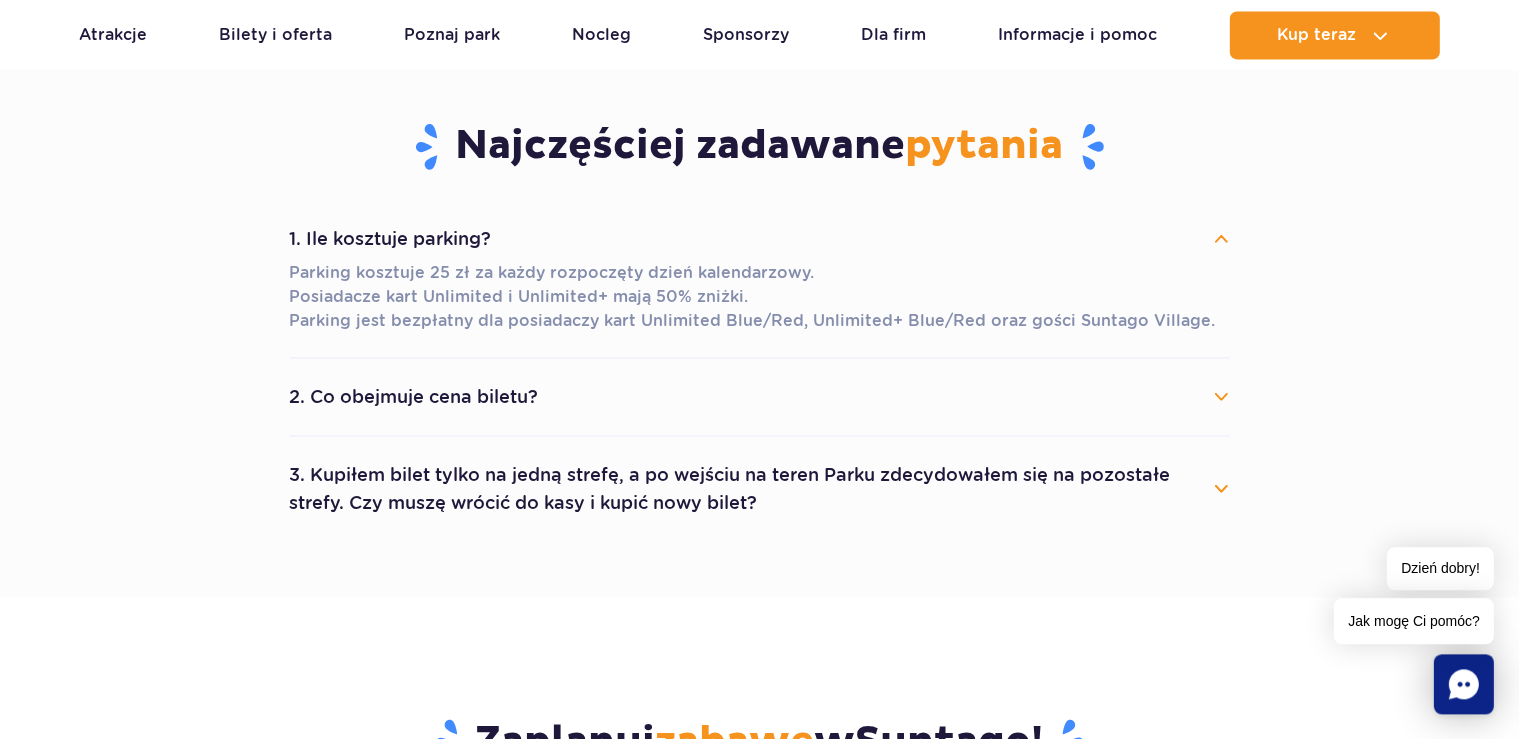 scroll, scrollTop: 1057, scrollLeft: 0, axis: vertical 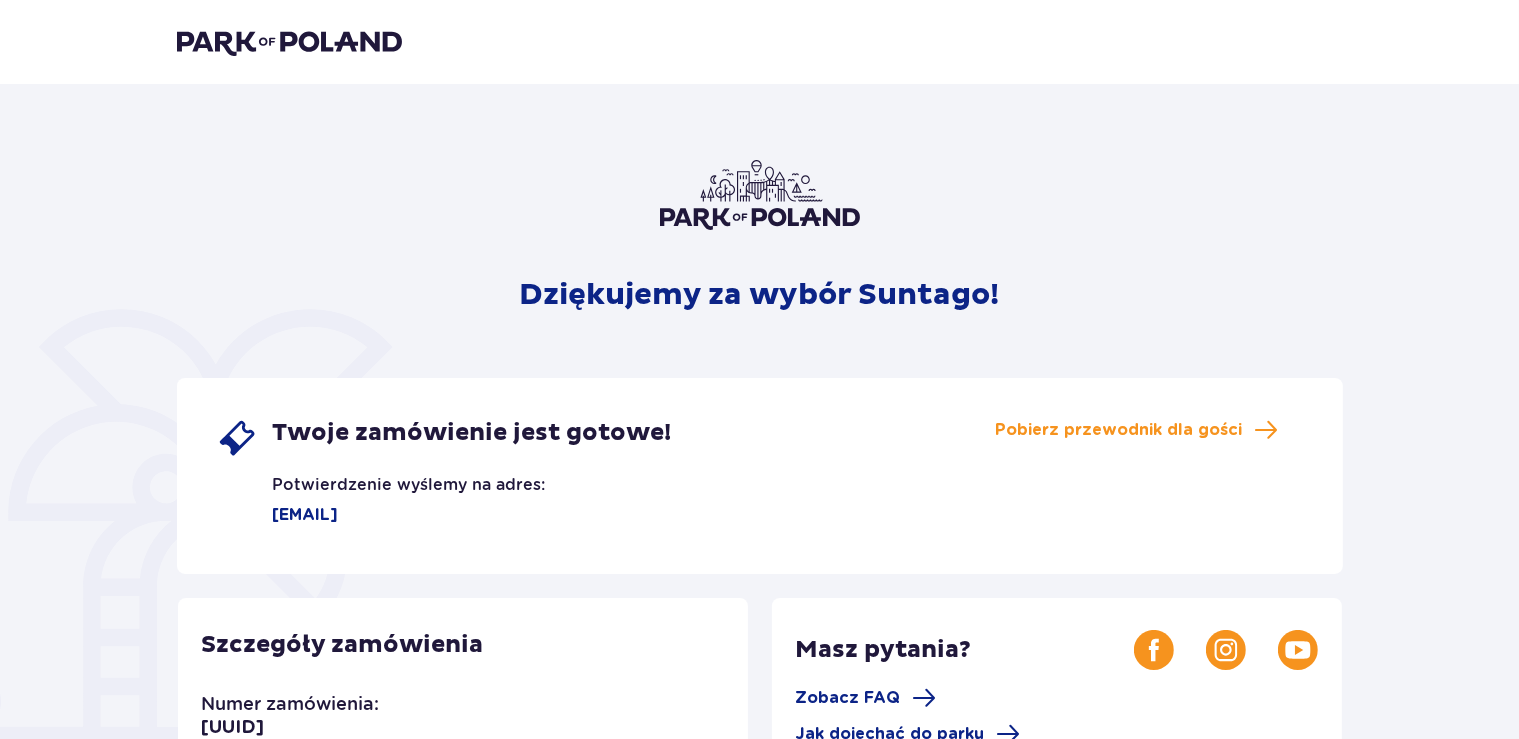 drag, startPoint x: 1462, startPoint y: 201, endPoint x: 1494, endPoint y: 131, distance: 76.96753 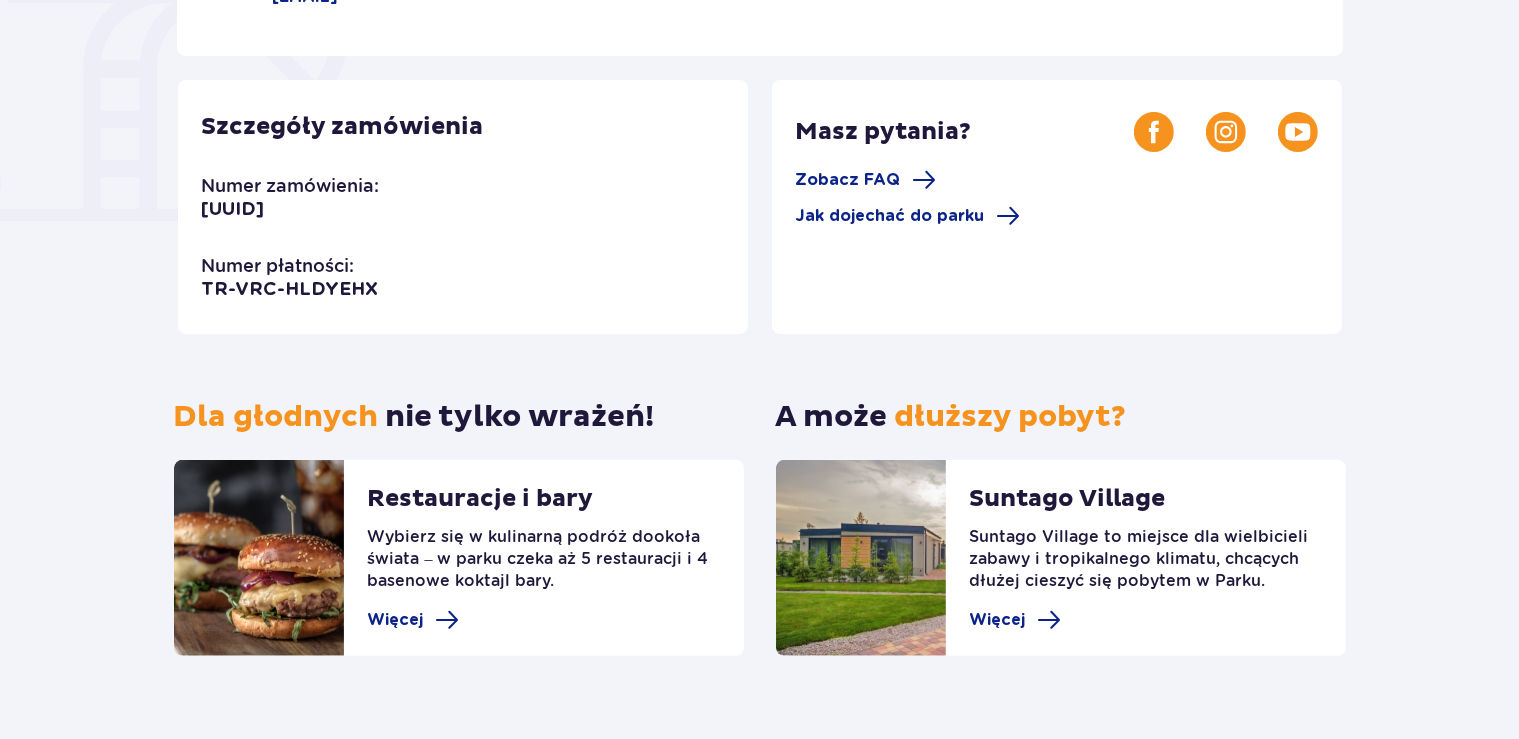 scroll, scrollTop: 555, scrollLeft: 0, axis: vertical 